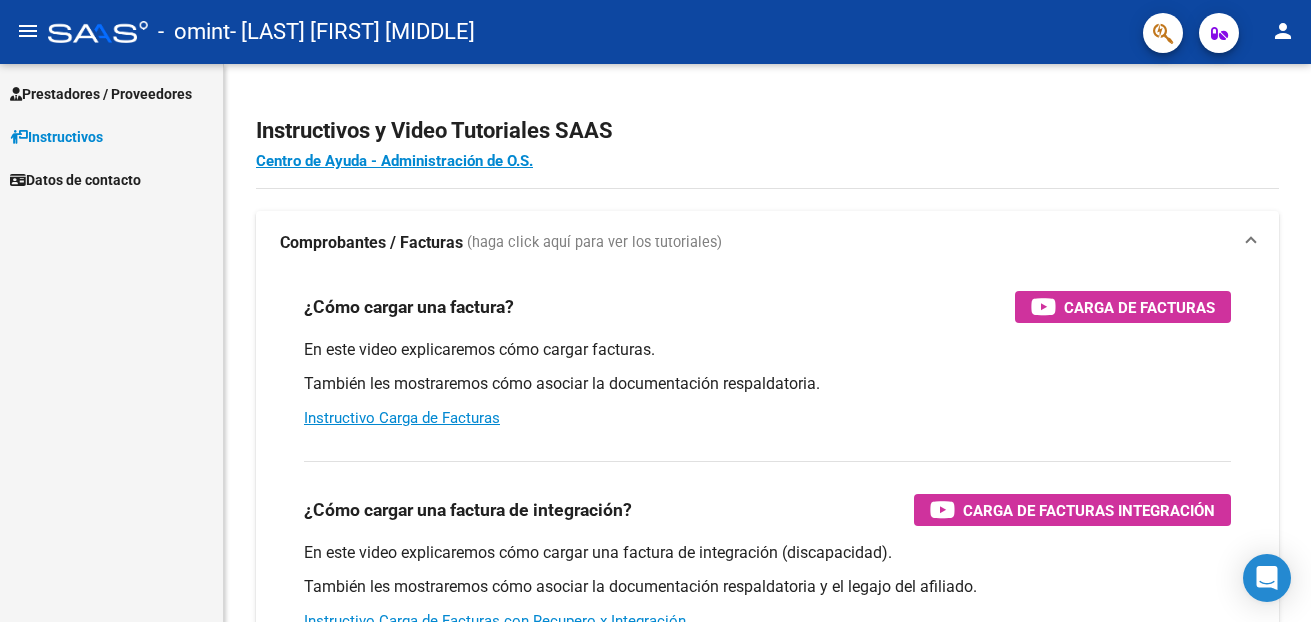 scroll, scrollTop: 0, scrollLeft: 0, axis: both 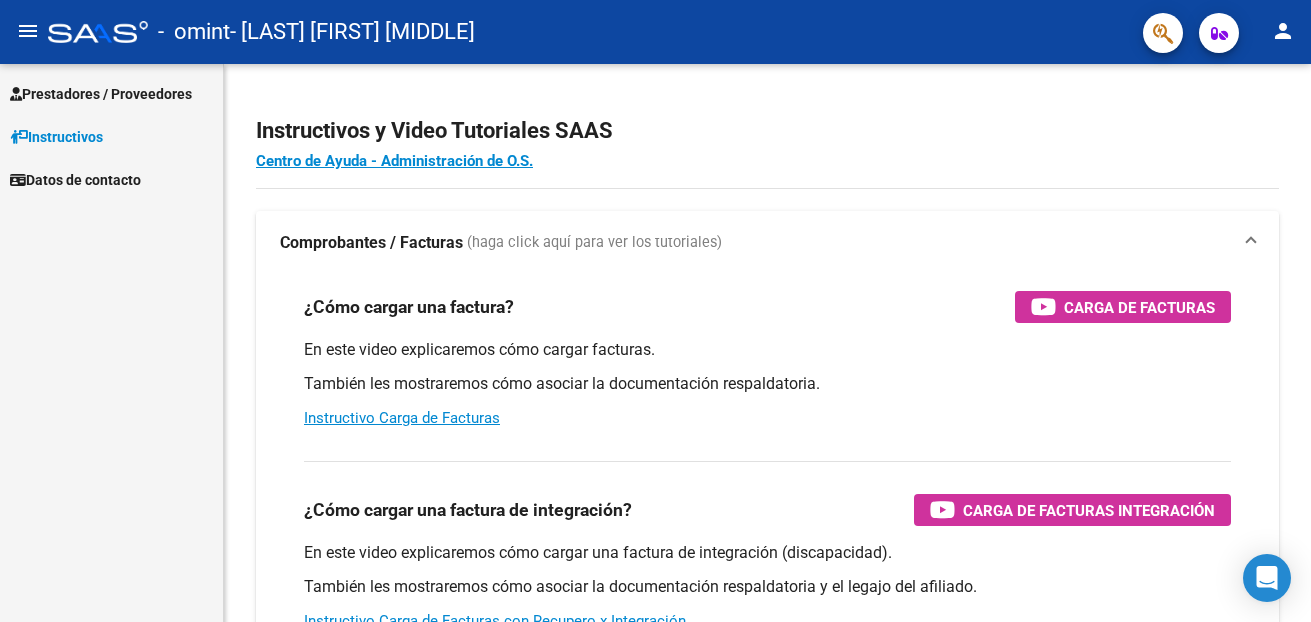 click on "Prestadores / Proveedores" at bounding box center (101, 94) 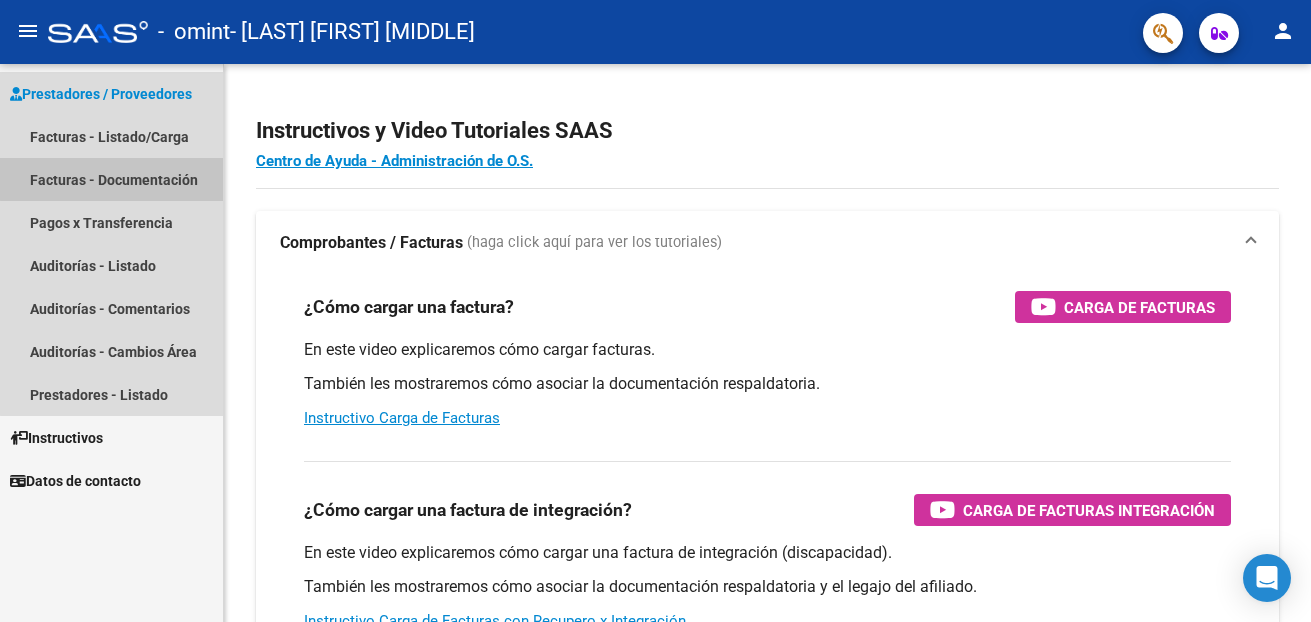 click on "Facturas - Documentación" at bounding box center [111, 179] 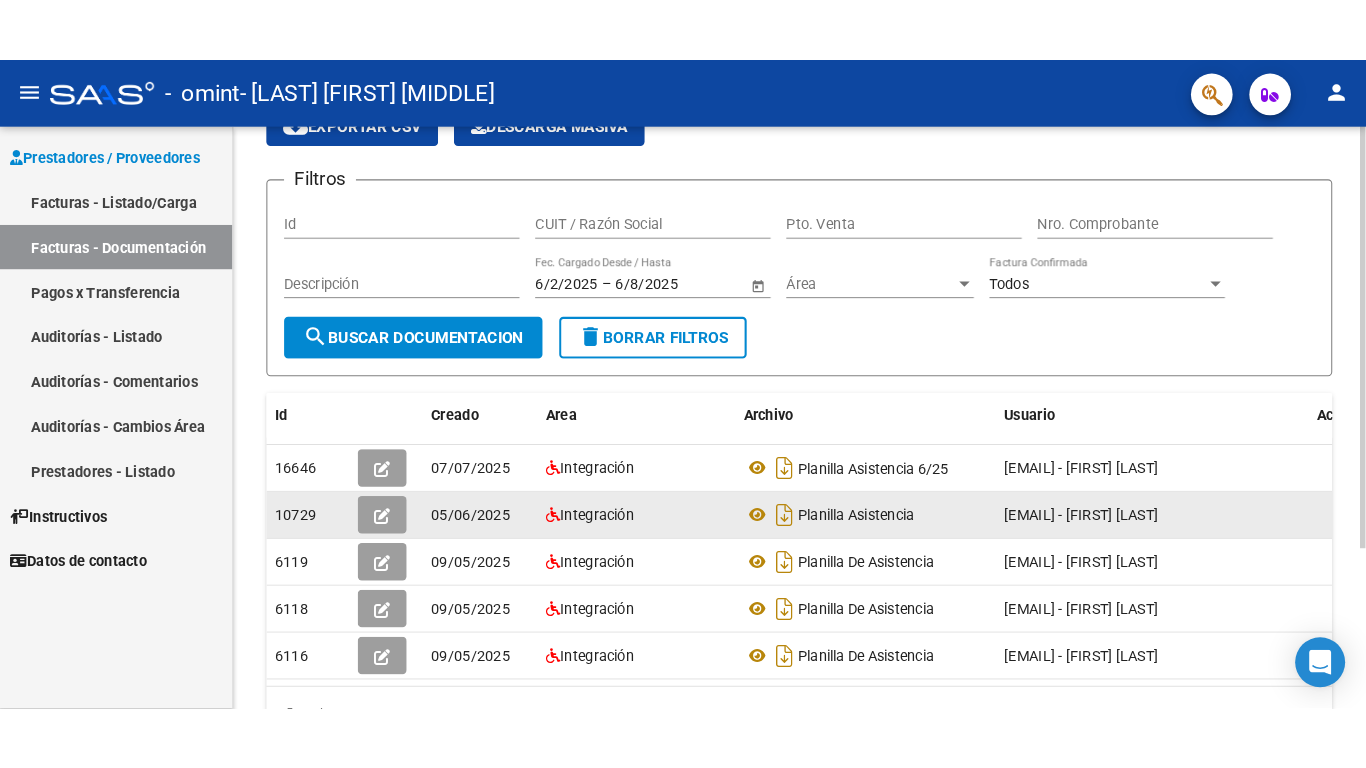 scroll, scrollTop: 200, scrollLeft: 0, axis: vertical 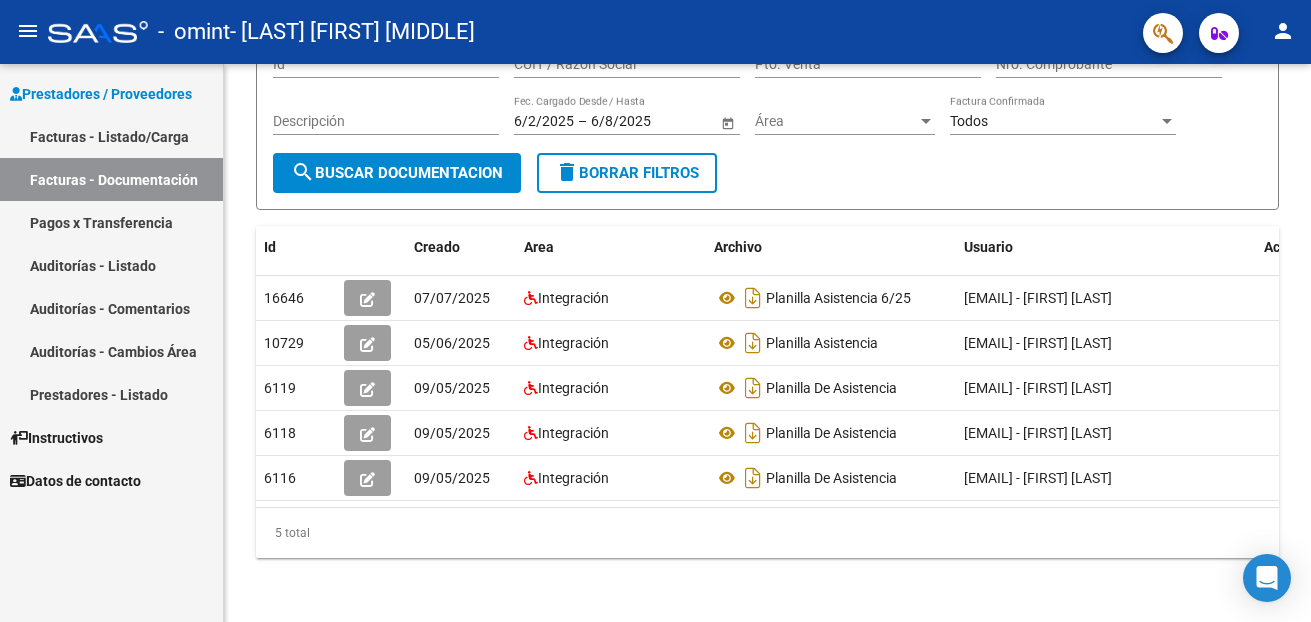 click on "Instructivos" at bounding box center [56, 438] 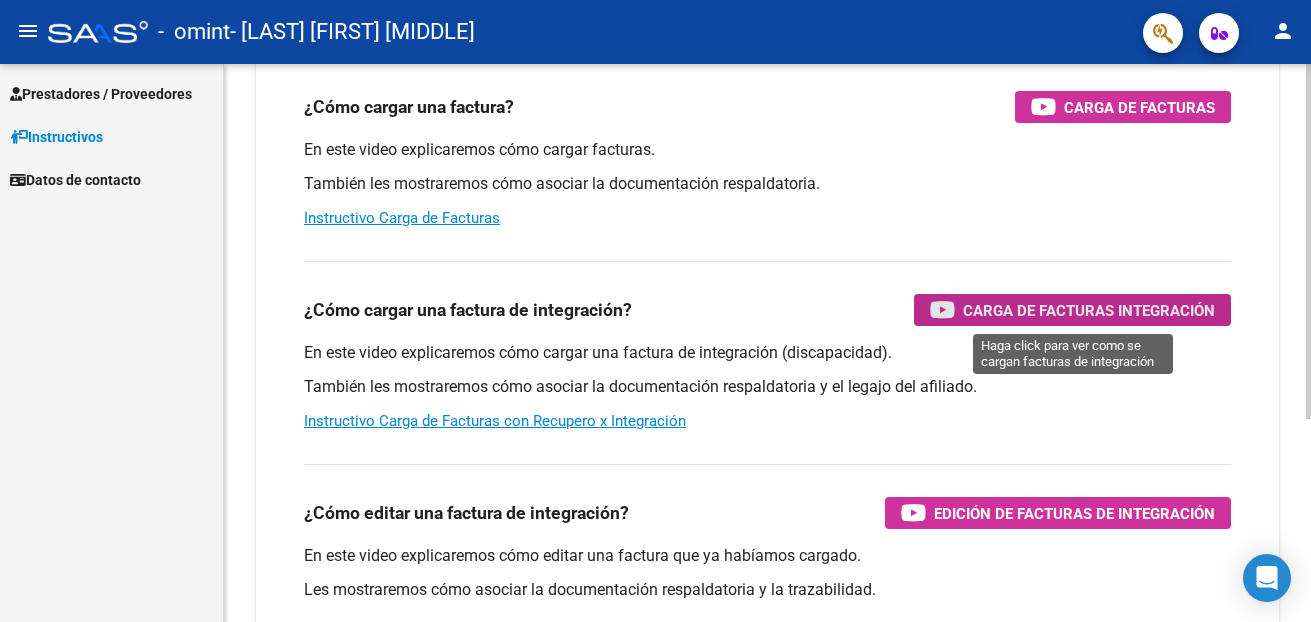 click on "Carga de Facturas Integración" at bounding box center [1089, 310] 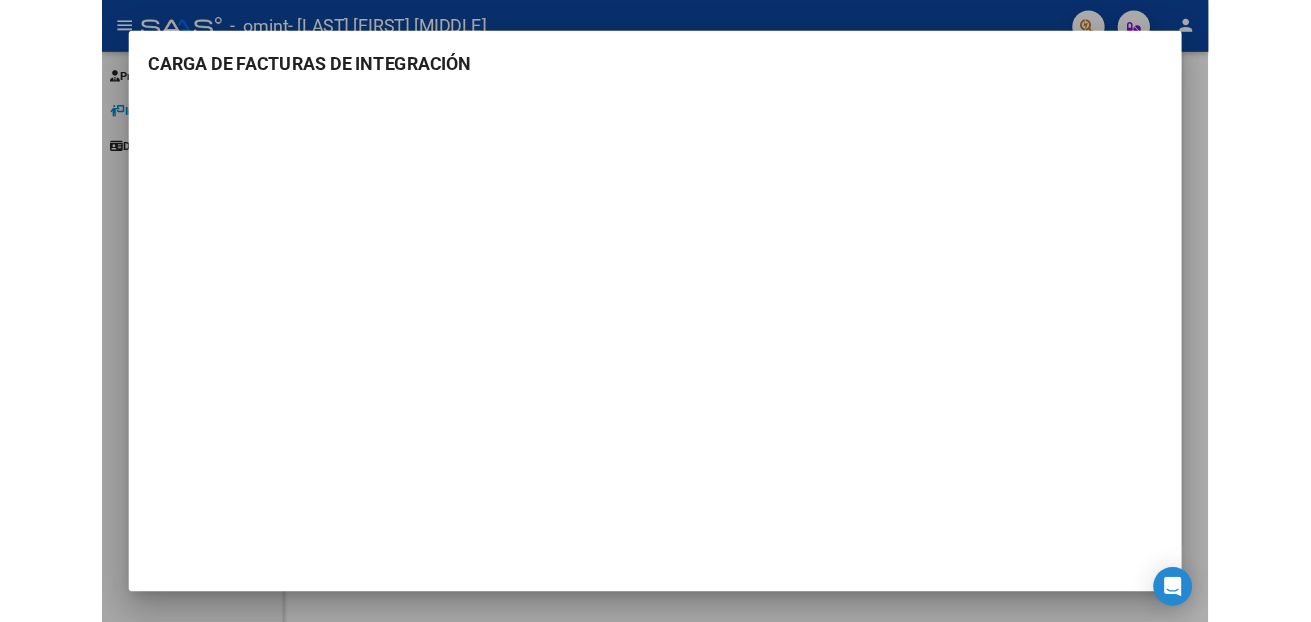 scroll, scrollTop: 200, scrollLeft: 0, axis: vertical 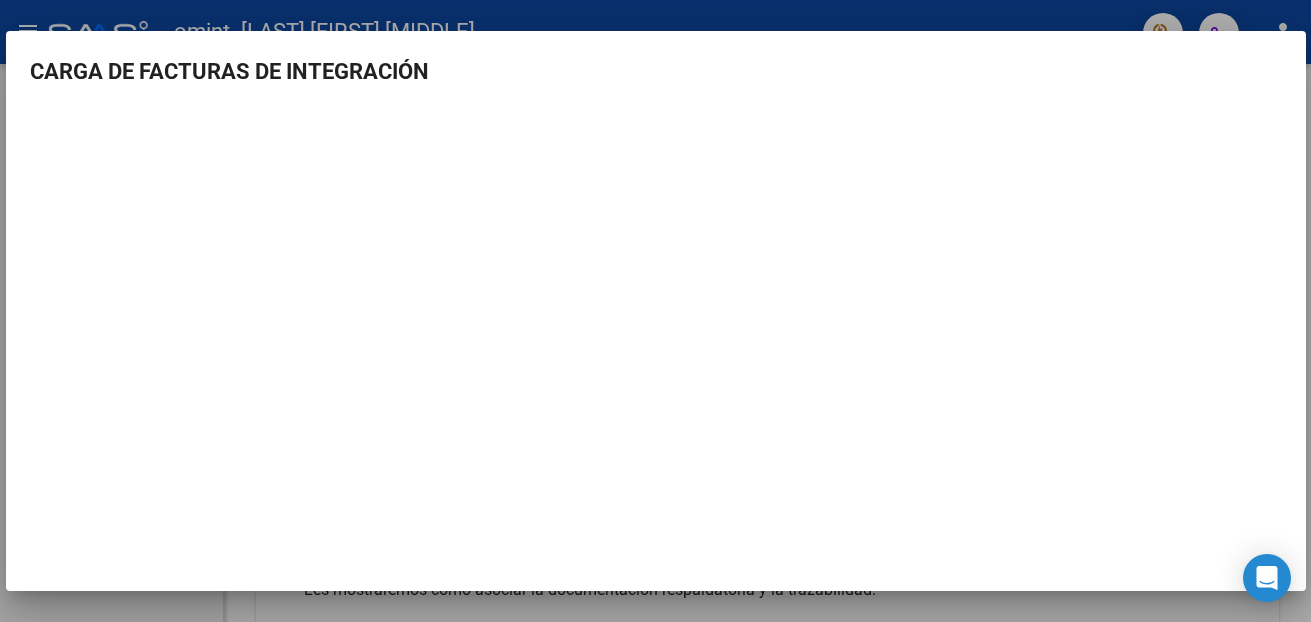click at bounding box center [655, 311] 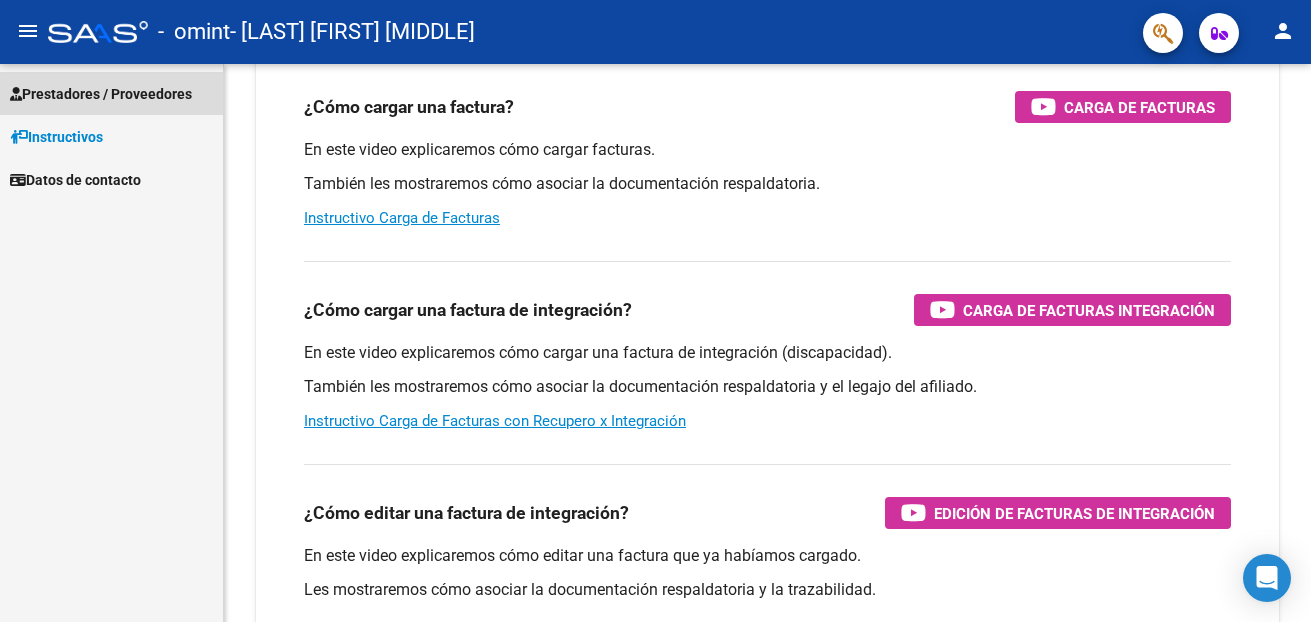 click on "Prestadores / Proveedores" at bounding box center [101, 94] 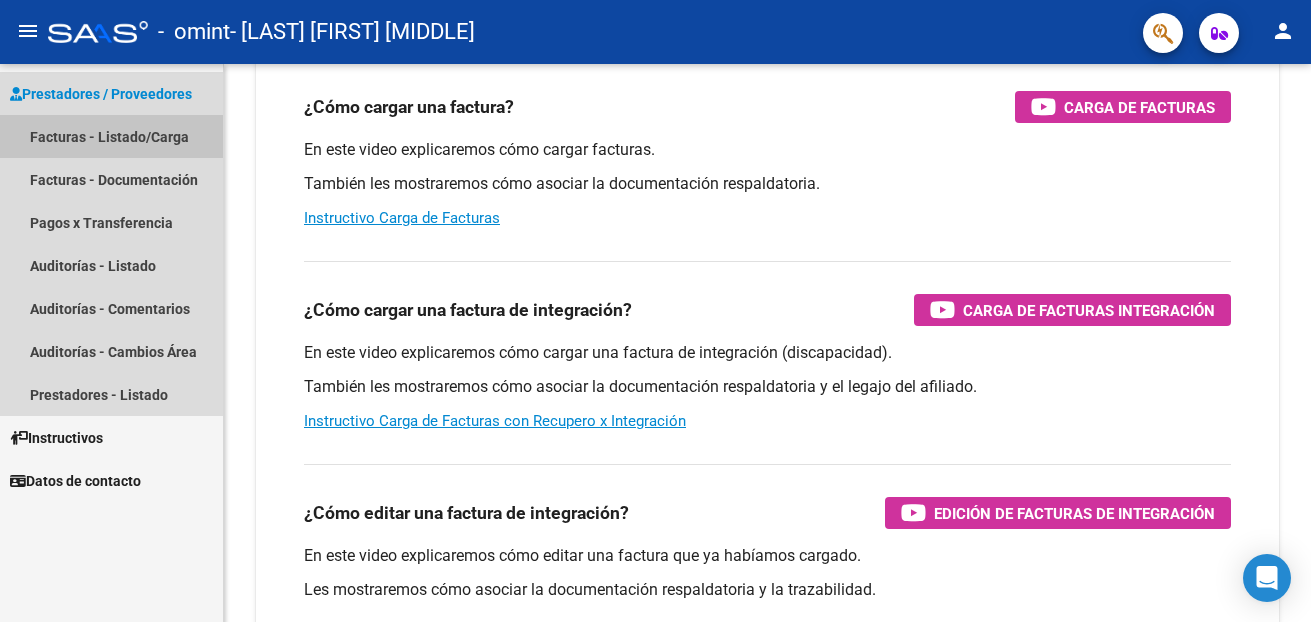 click on "Facturas - Listado/Carga" at bounding box center (111, 136) 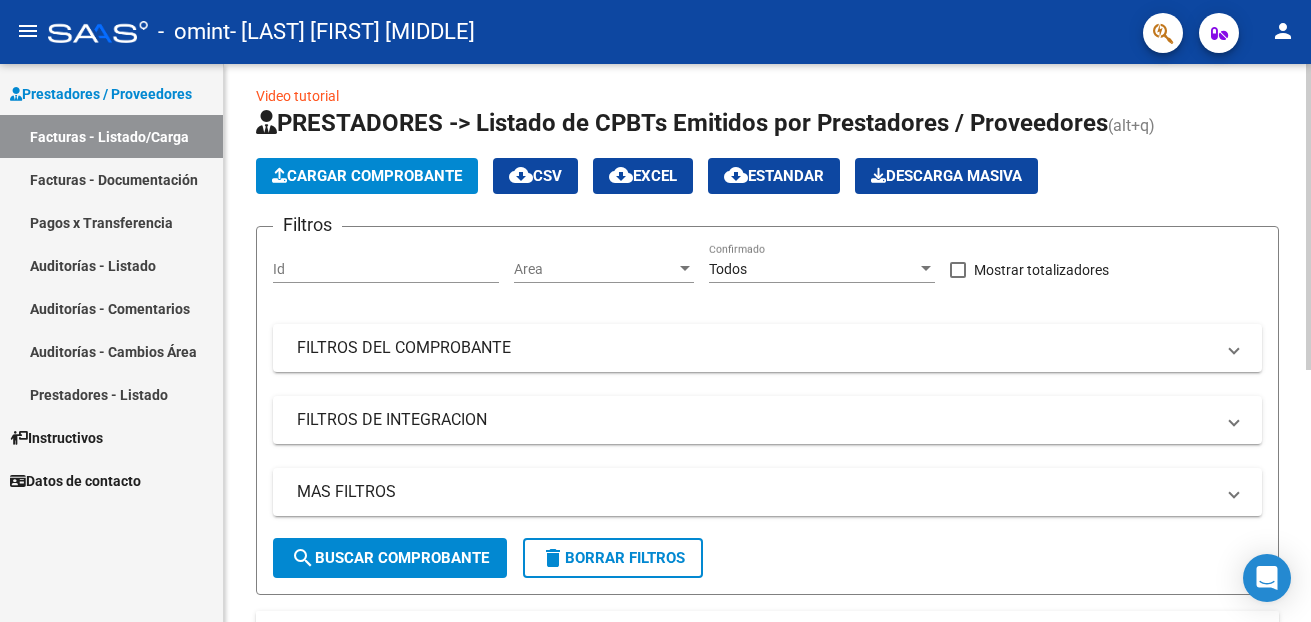 scroll, scrollTop: 0, scrollLeft: 0, axis: both 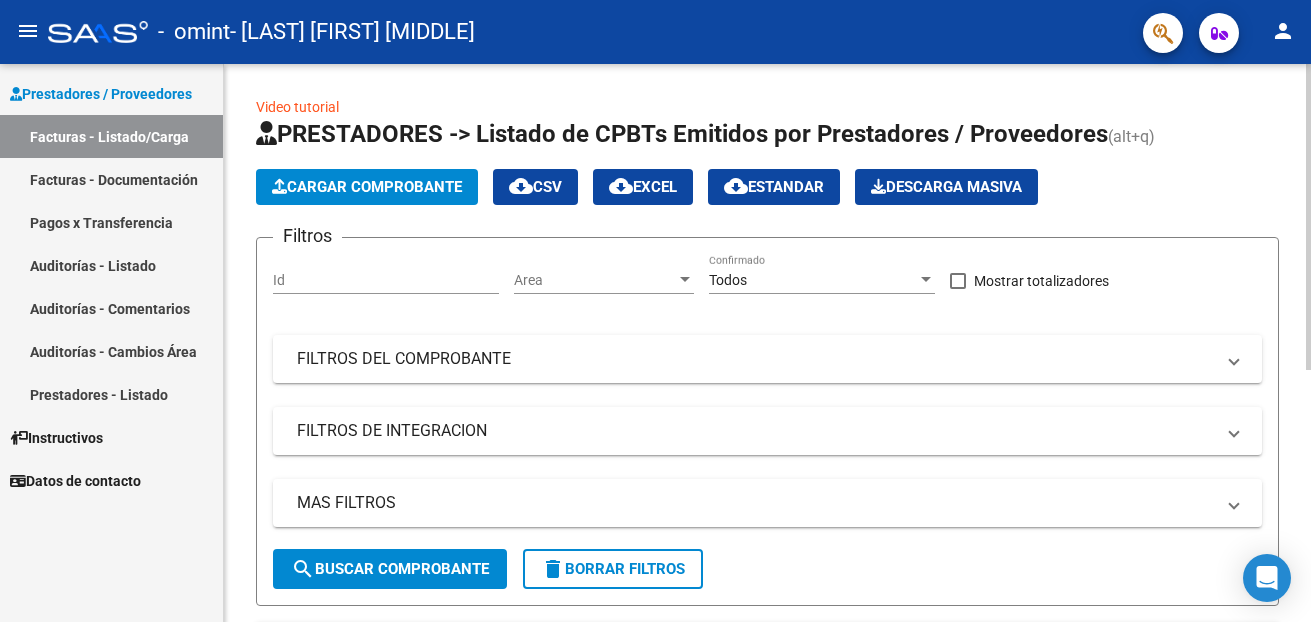 click on "Cargar Comprobante" 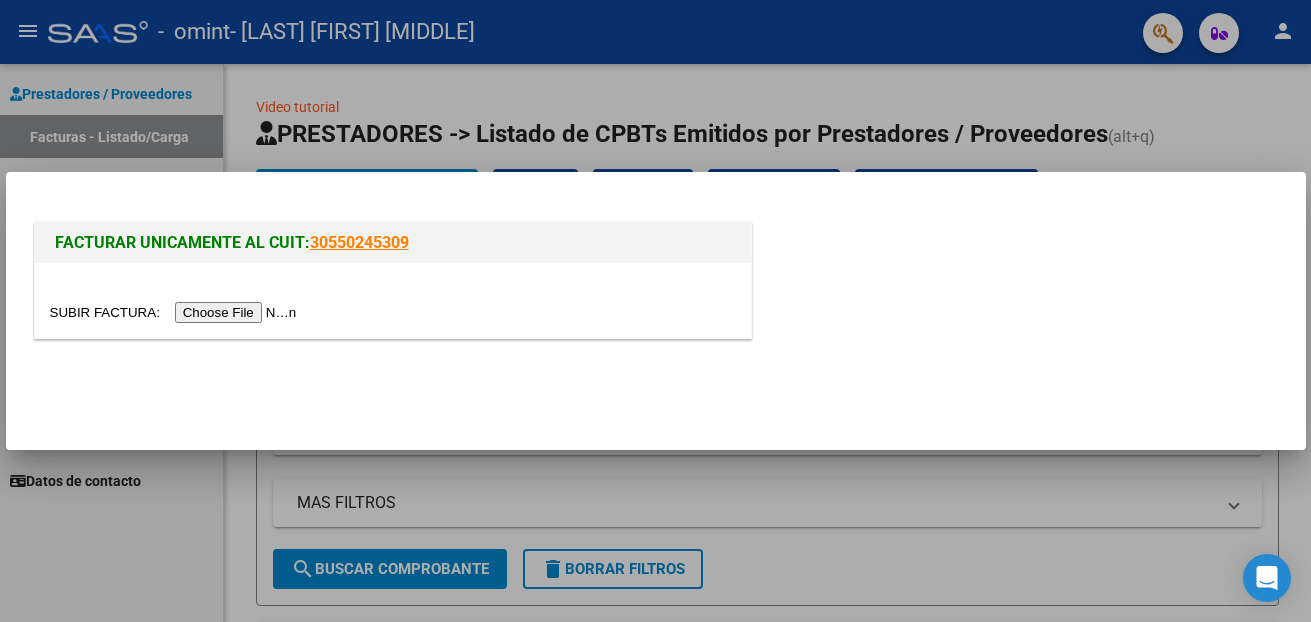 click at bounding box center [176, 312] 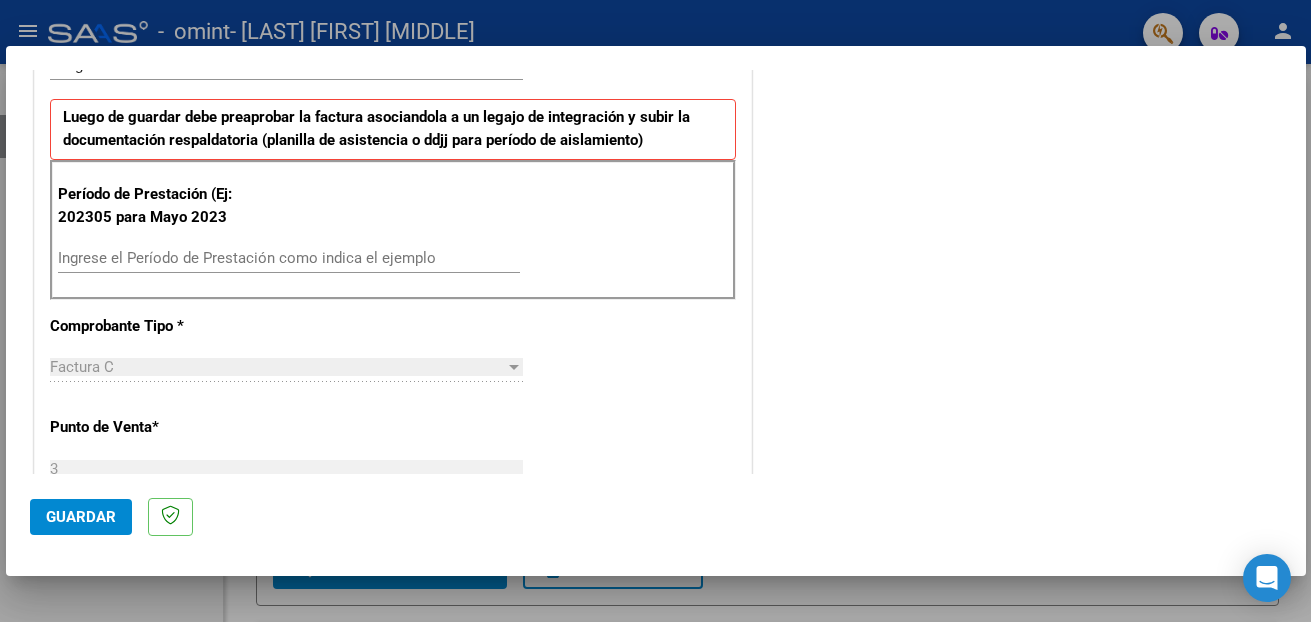 scroll, scrollTop: 500, scrollLeft: 0, axis: vertical 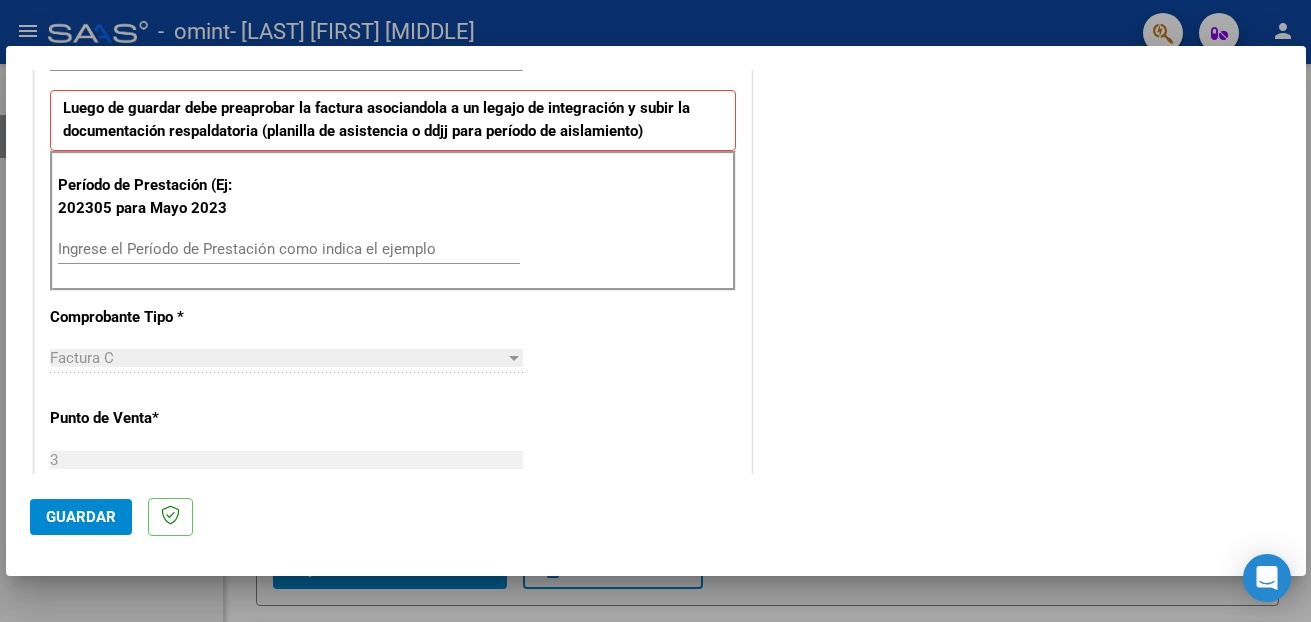 click on "Ingrese el Período de Prestación como indica el ejemplo" at bounding box center (289, 249) 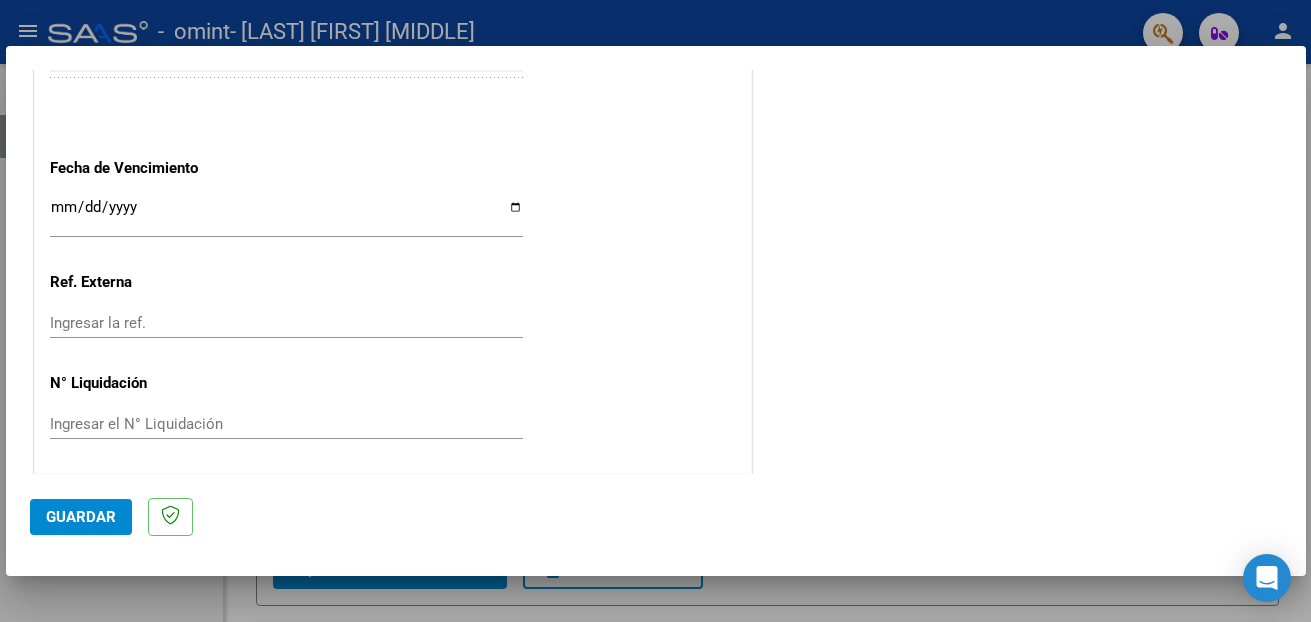 scroll, scrollTop: 1318, scrollLeft: 0, axis: vertical 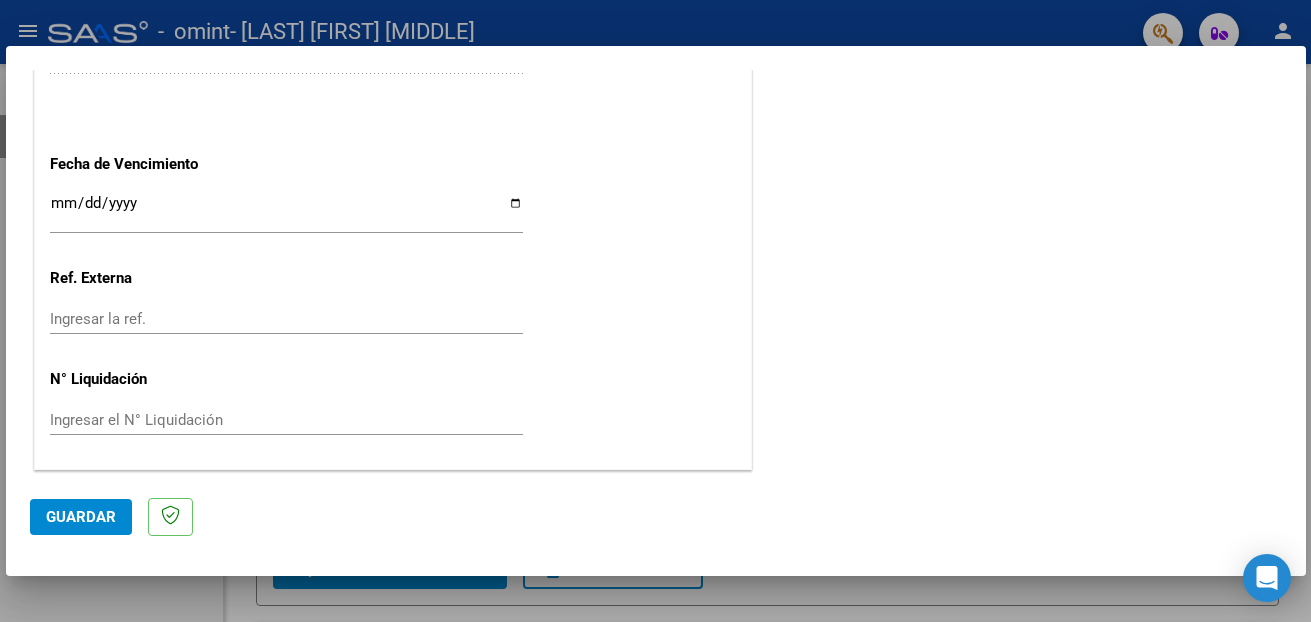 type on "202507" 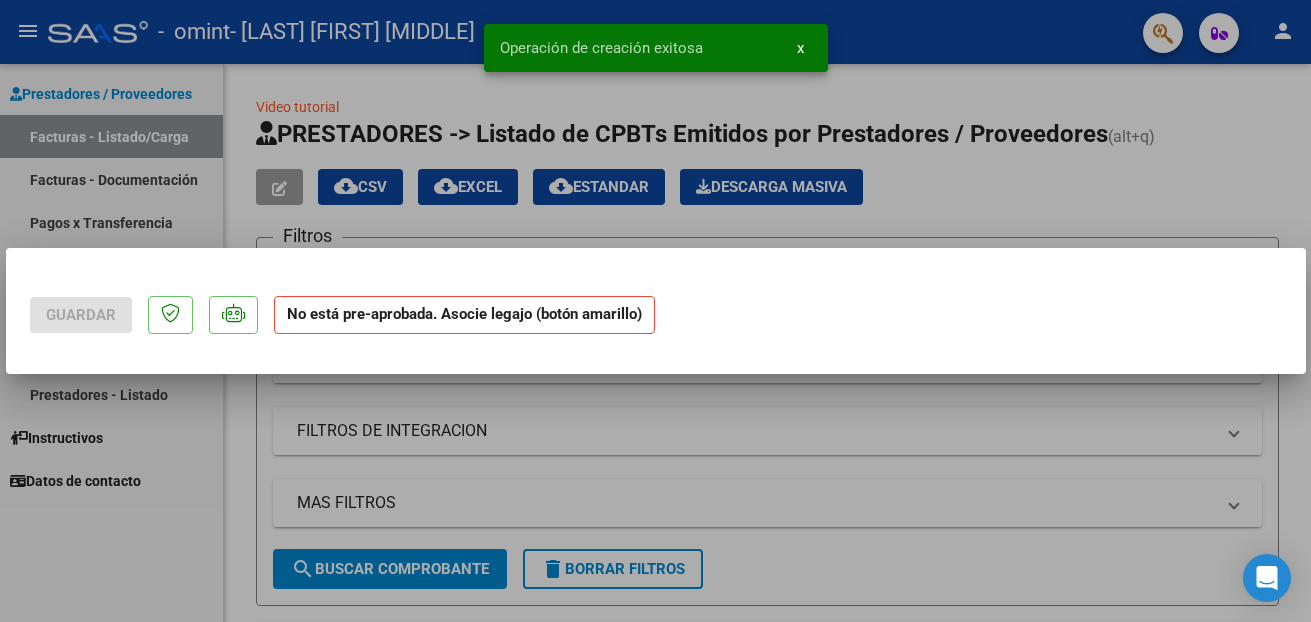 scroll, scrollTop: 0, scrollLeft: 0, axis: both 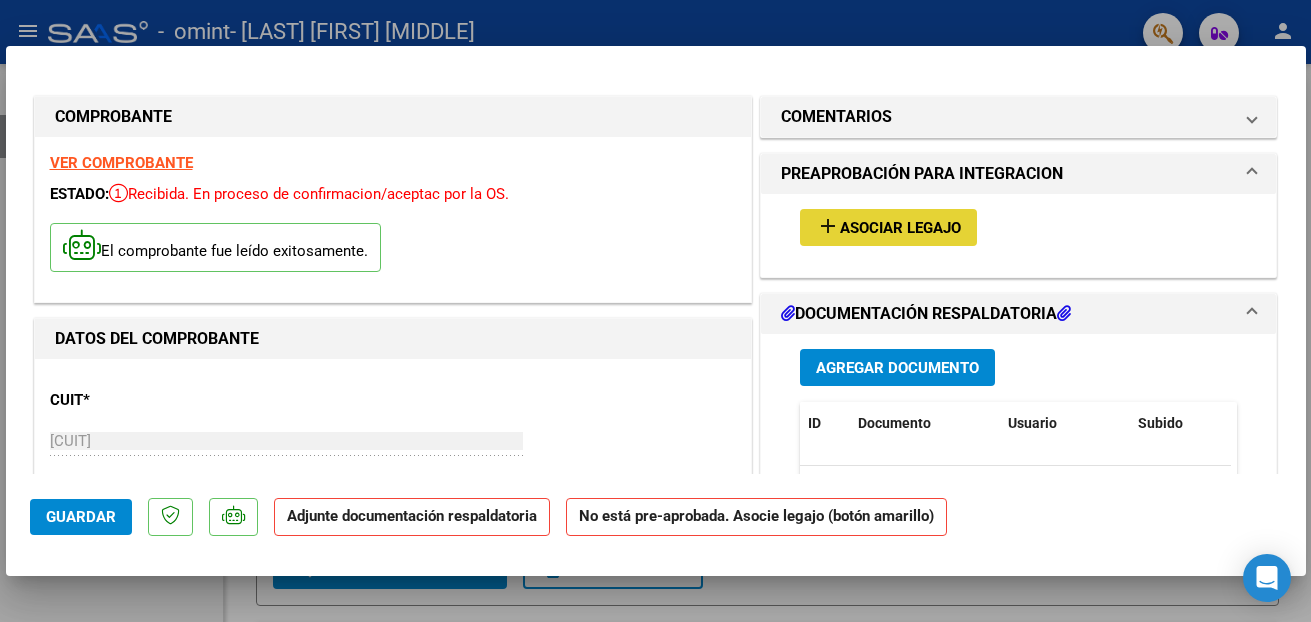 click on "Asociar Legajo" at bounding box center [900, 228] 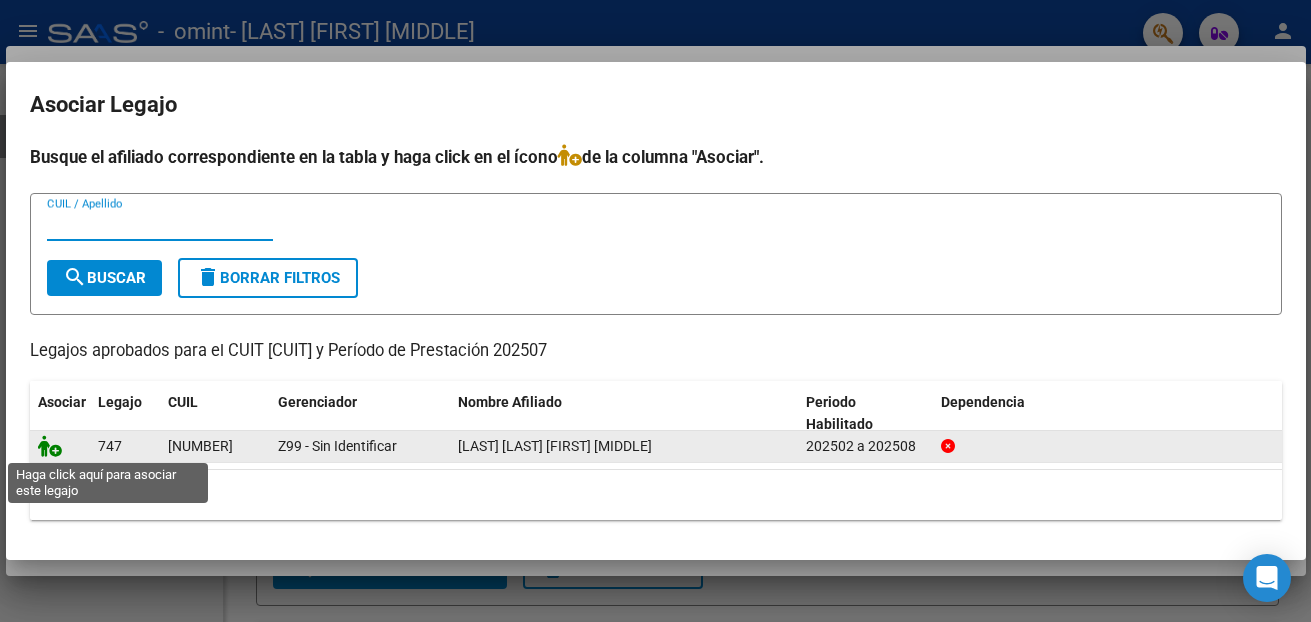click 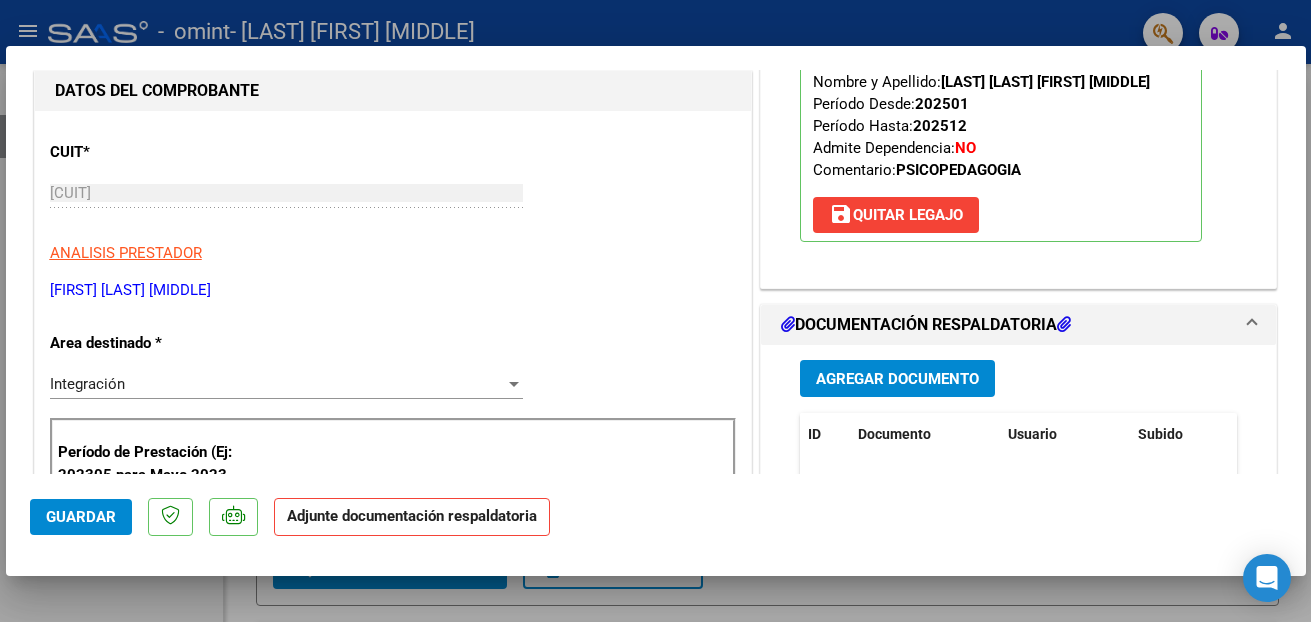 scroll, scrollTop: 300, scrollLeft: 0, axis: vertical 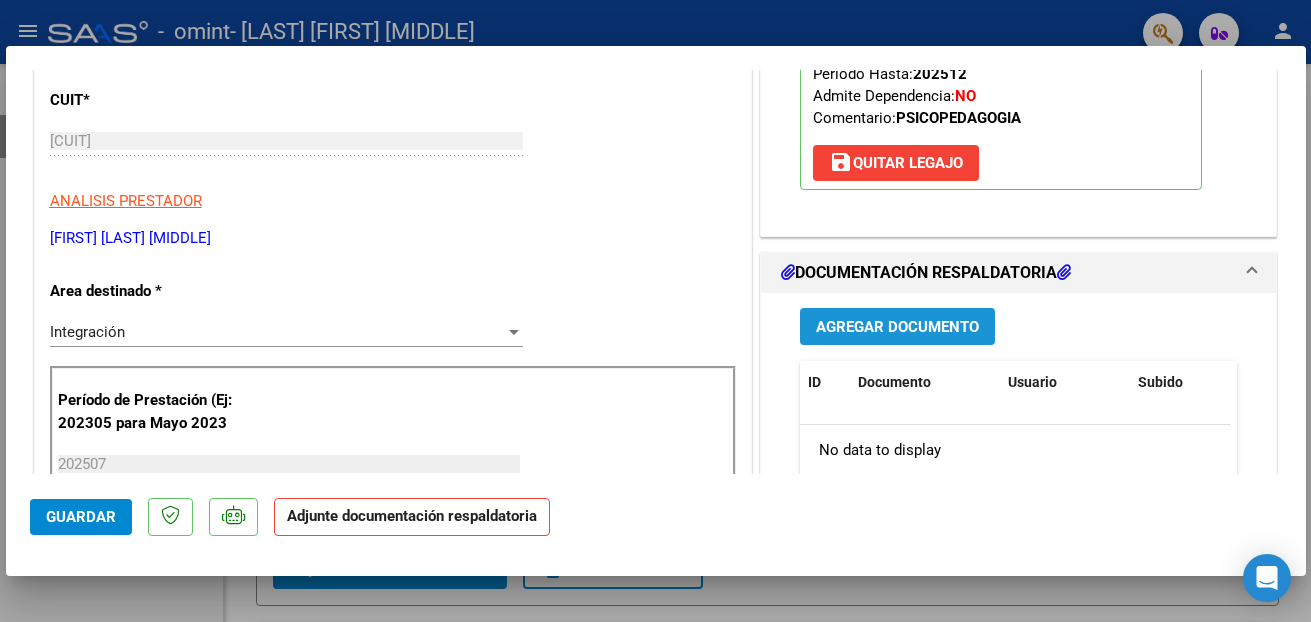 click on "Agregar Documento" at bounding box center [897, 327] 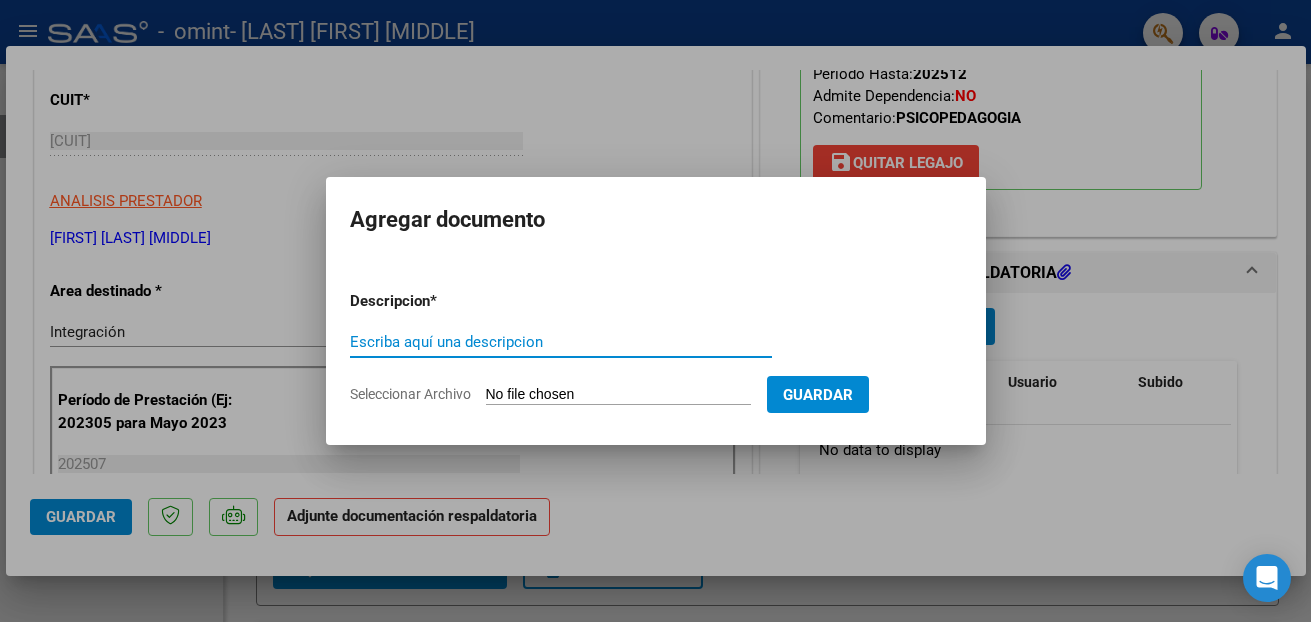 click on "Escriba aquí una descripcion" at bounding box center (561, 342) 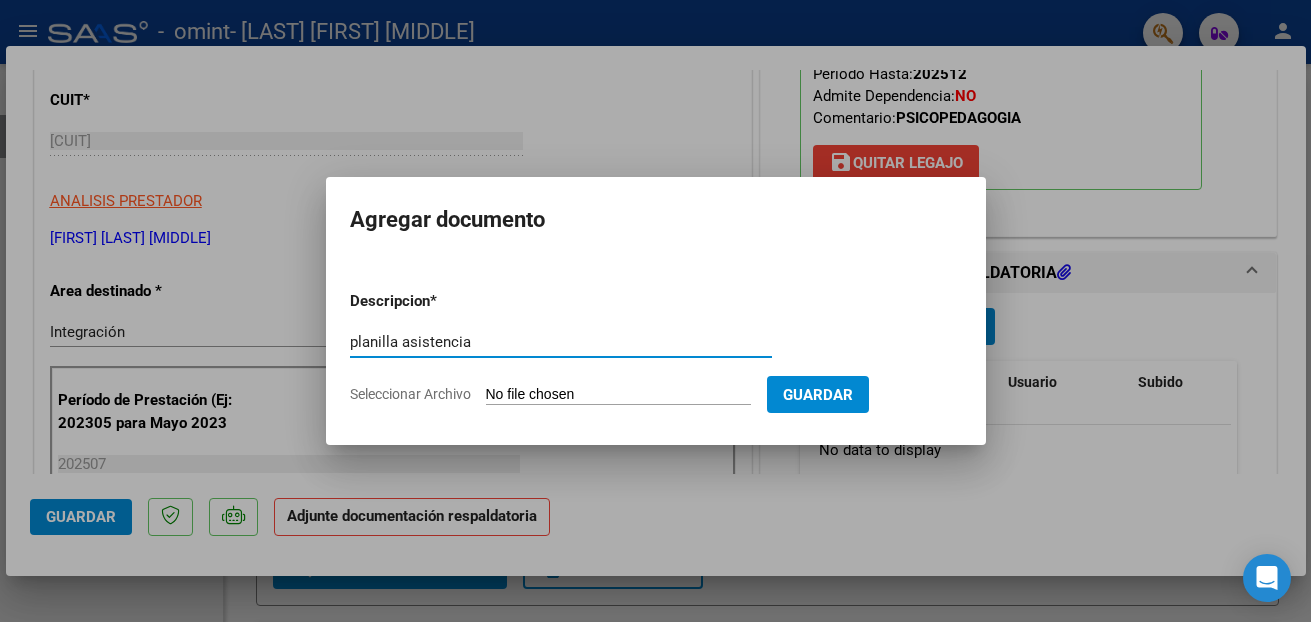 type on "planilla asistencia" 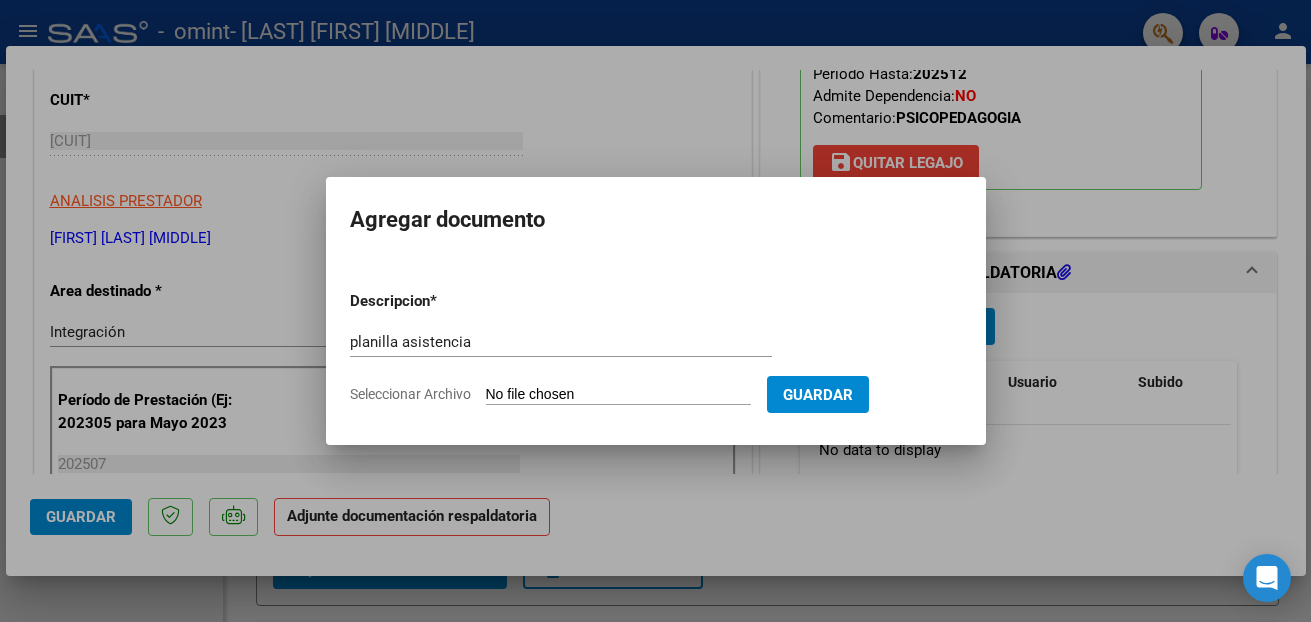 click on "Seleccionar Archivo" at bounding box center [618, 395] 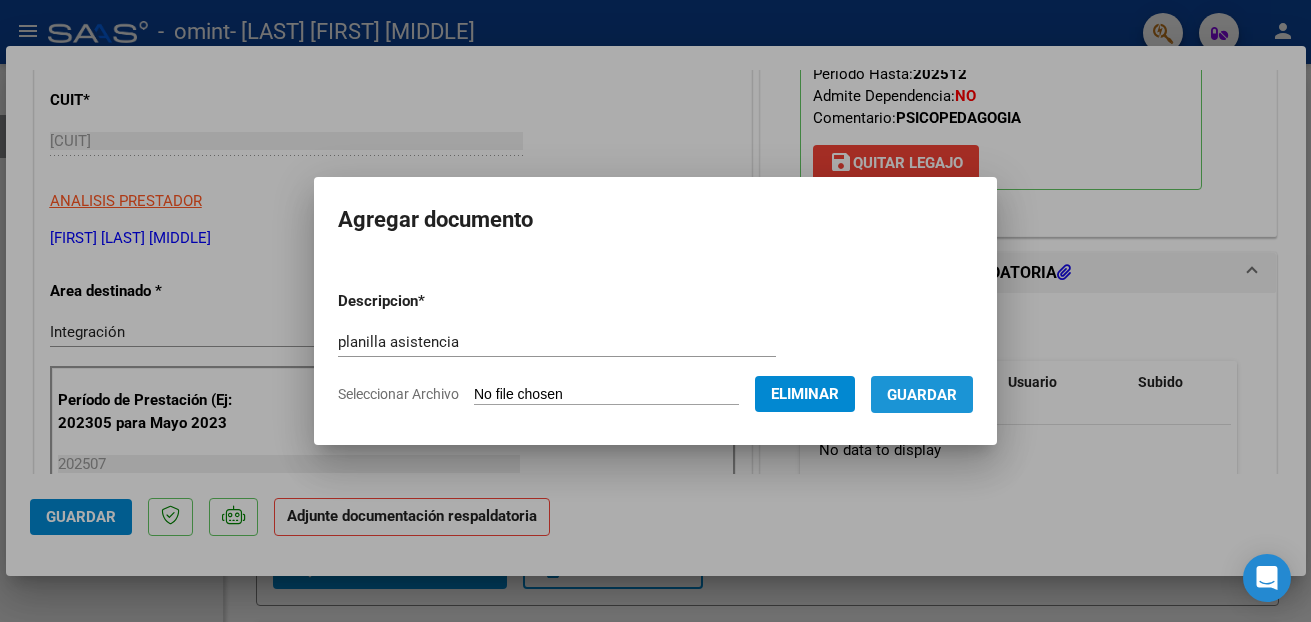 click on "Guardar" at bounding box center (922, 395) 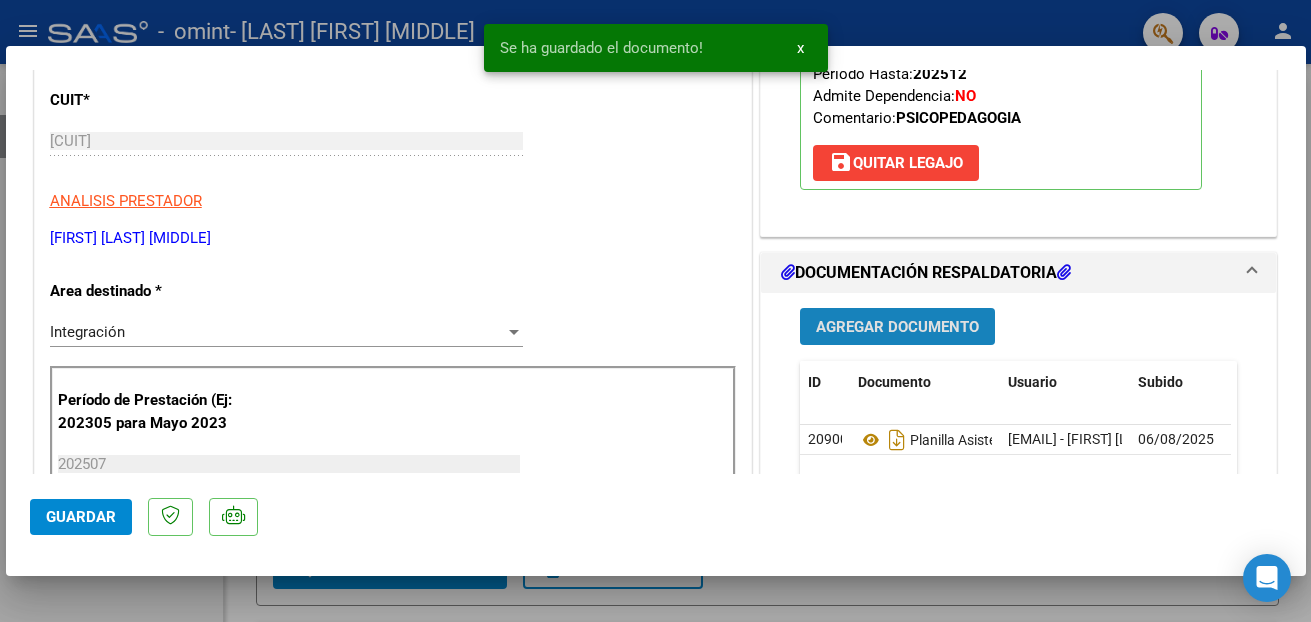 click on "Agregar Documento" at bounding box center (897, 327) 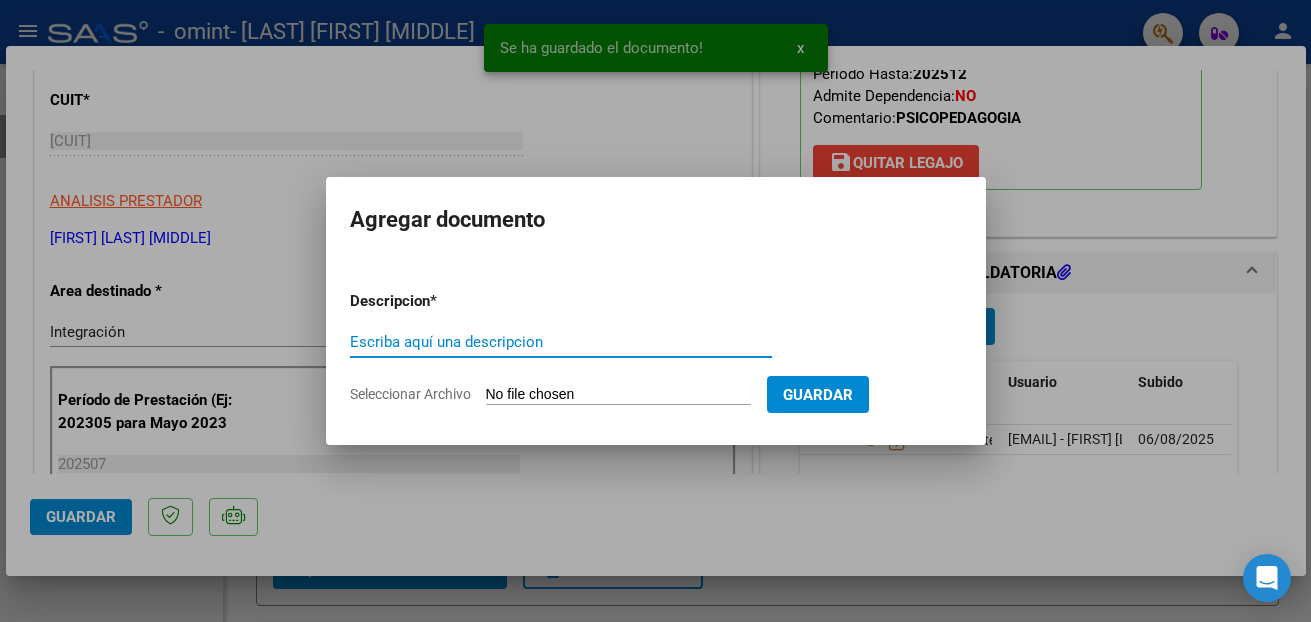 click on "Escriba aquí una descripcion" at bounding box center [561, 342] 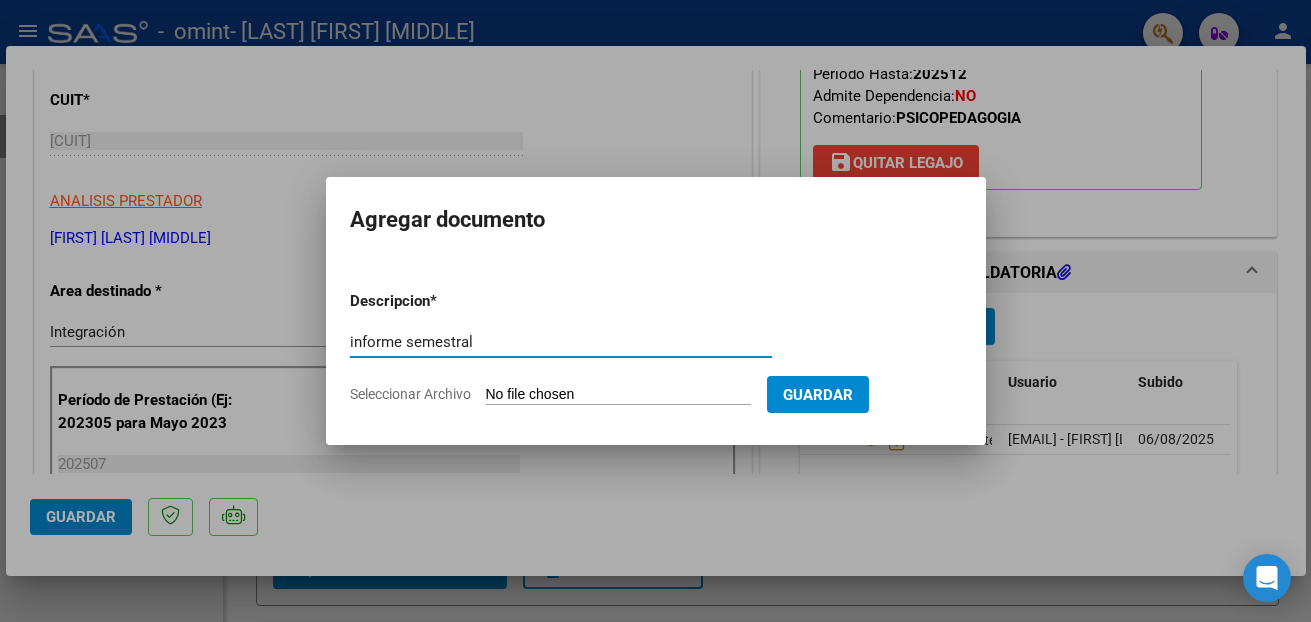 type on "informe semestral" 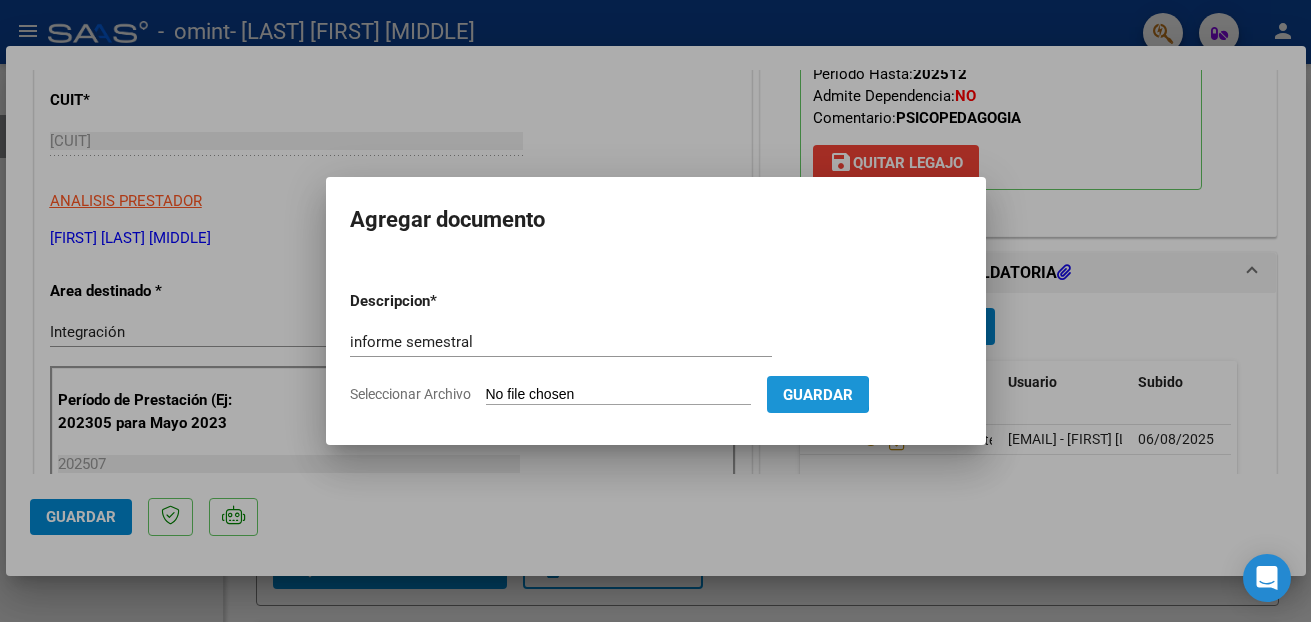 click on "Guardar" at bounding box center (818, 395) 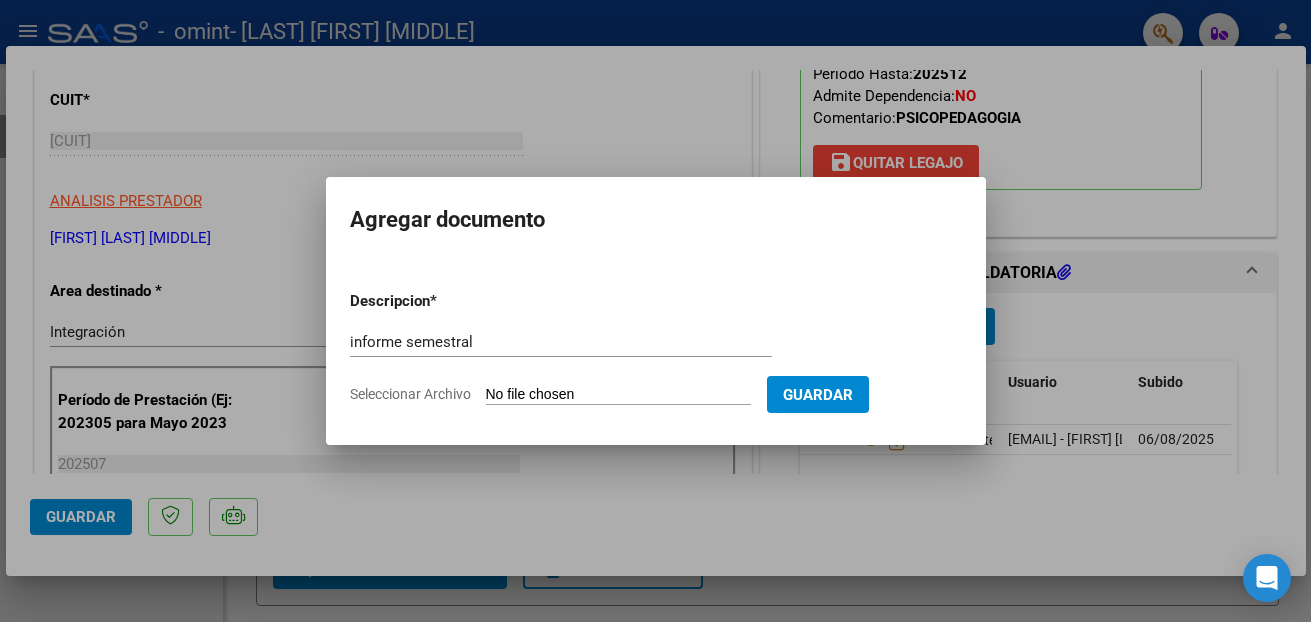 click on "Seleccionar Archivo" at bounding box center [618, 395] 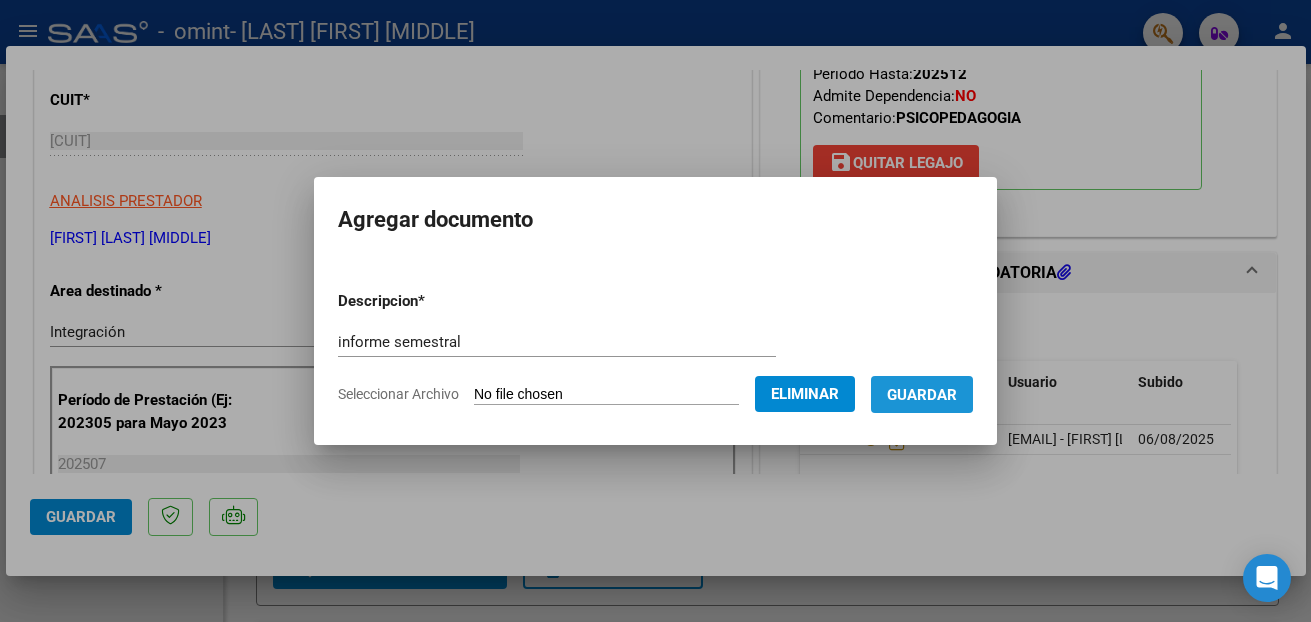 click on "Guardar" at bounding box center (922, 395) 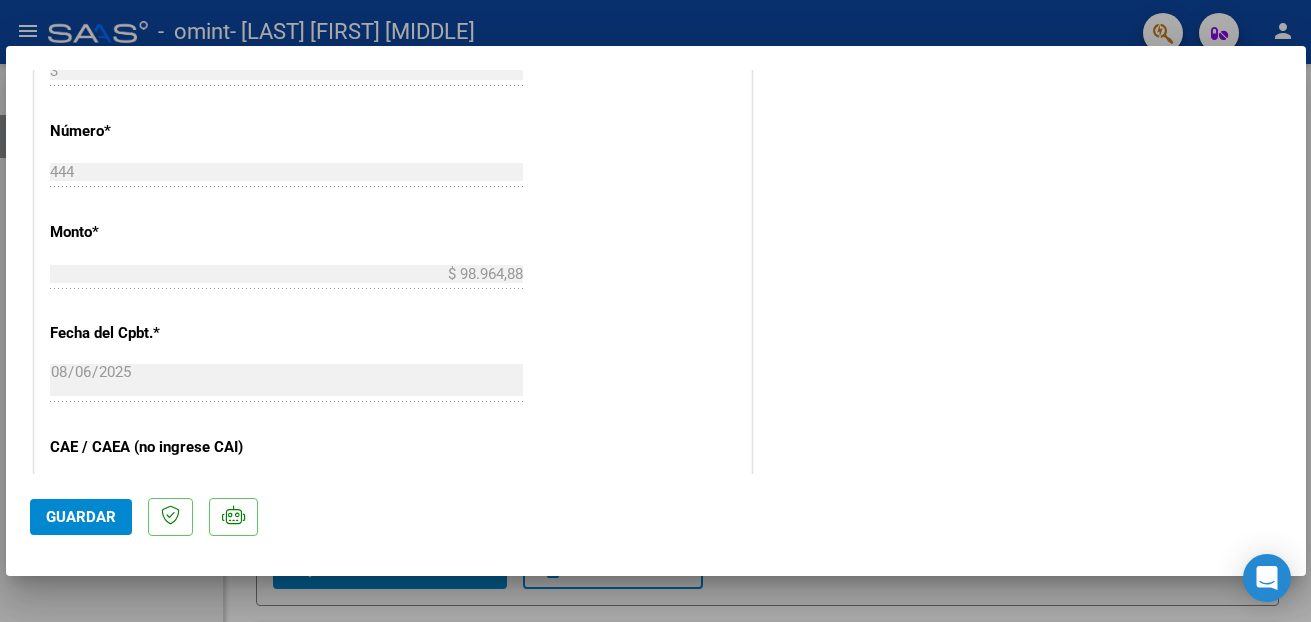 scroll, scrollTop: 1000, scrollLeft: 0, axis: vertical 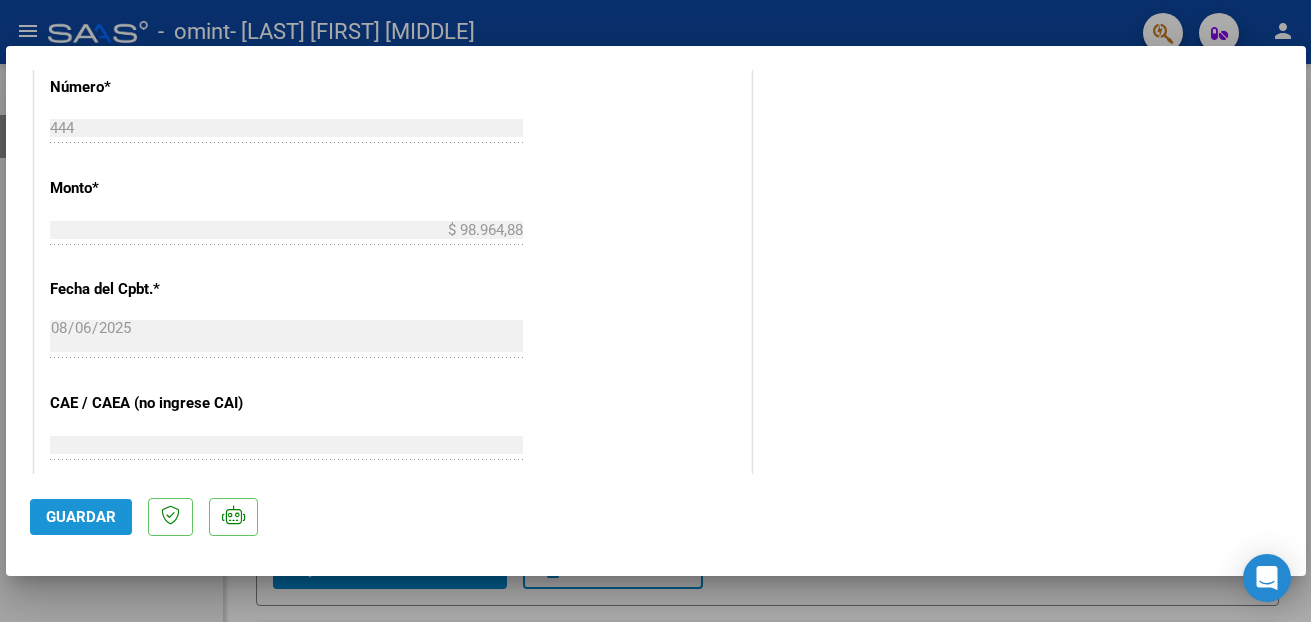 click on "Guardar" 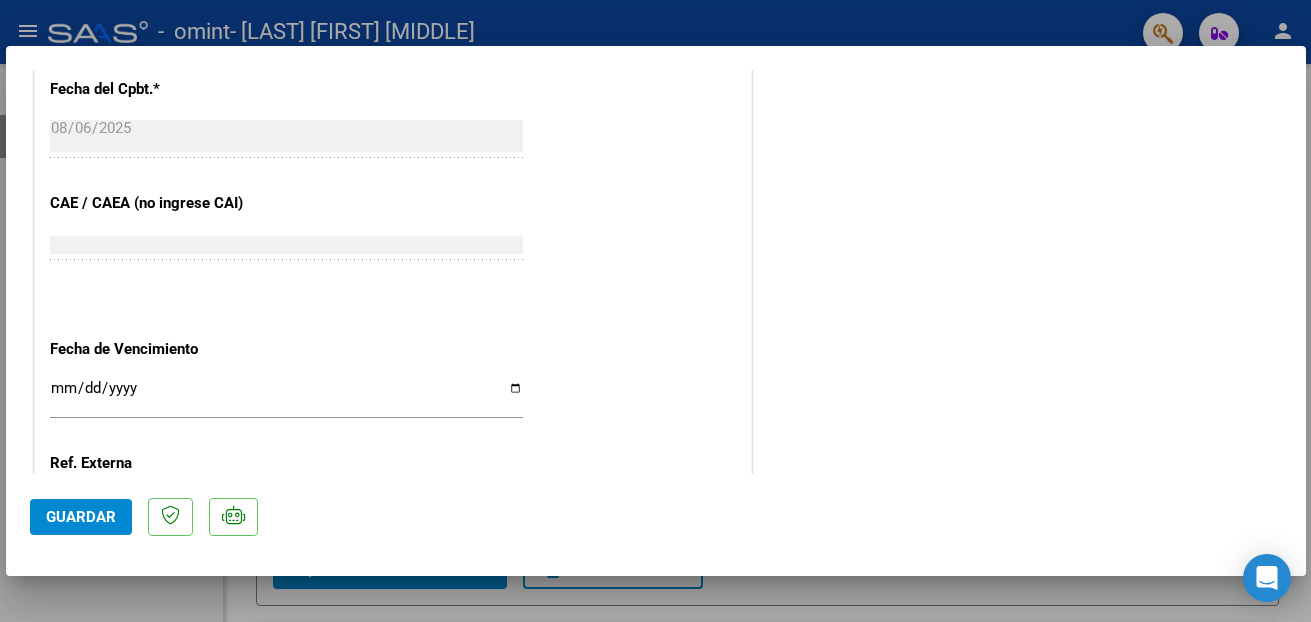 scroll, scrollTop: 1386, scrollLeft: 0, axis: vertical 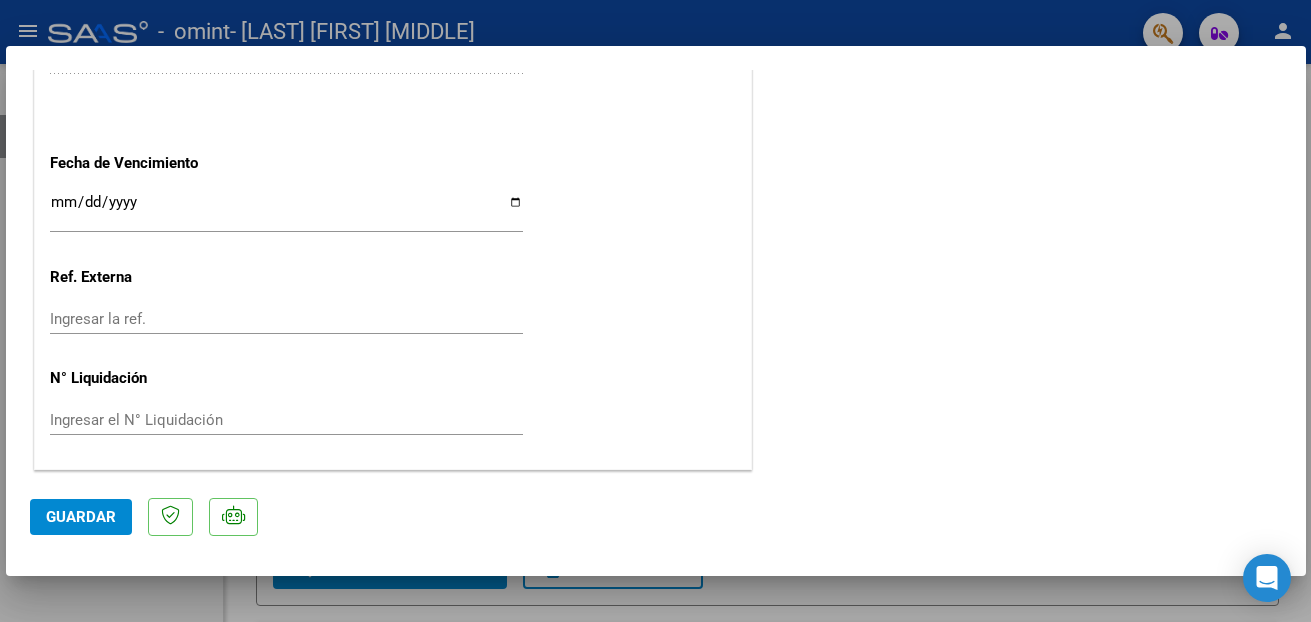 click on "Ingresar la fecha" at bounding box center [286, 210] 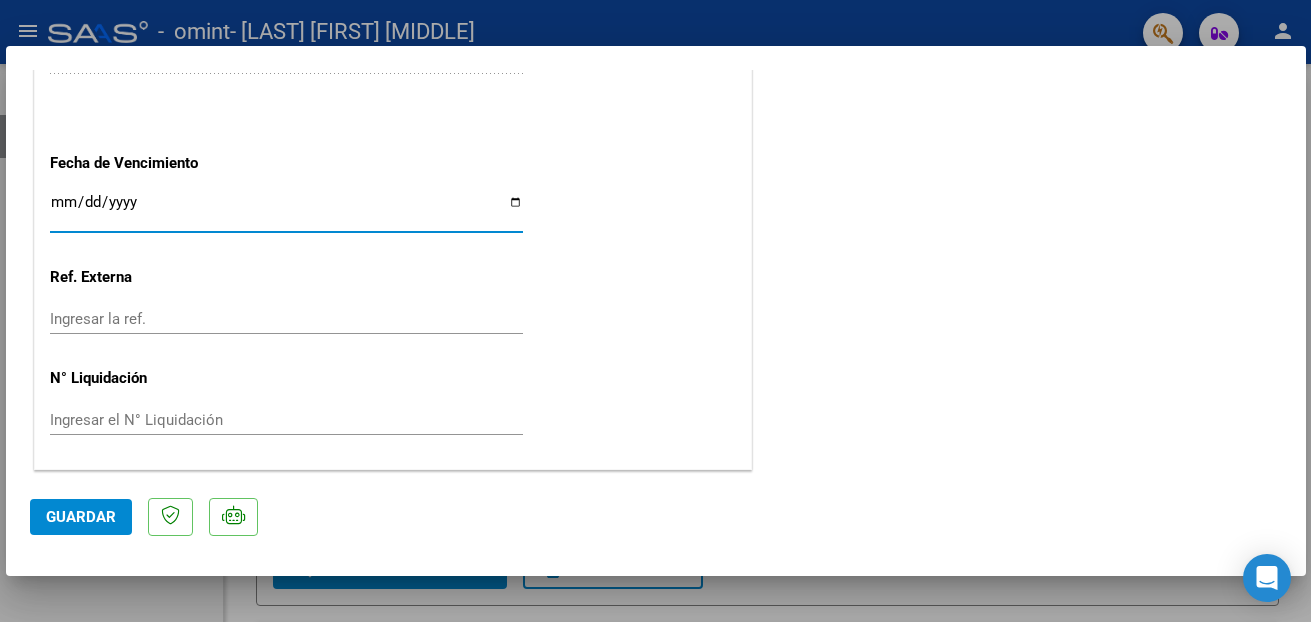 type on "[DATE]" 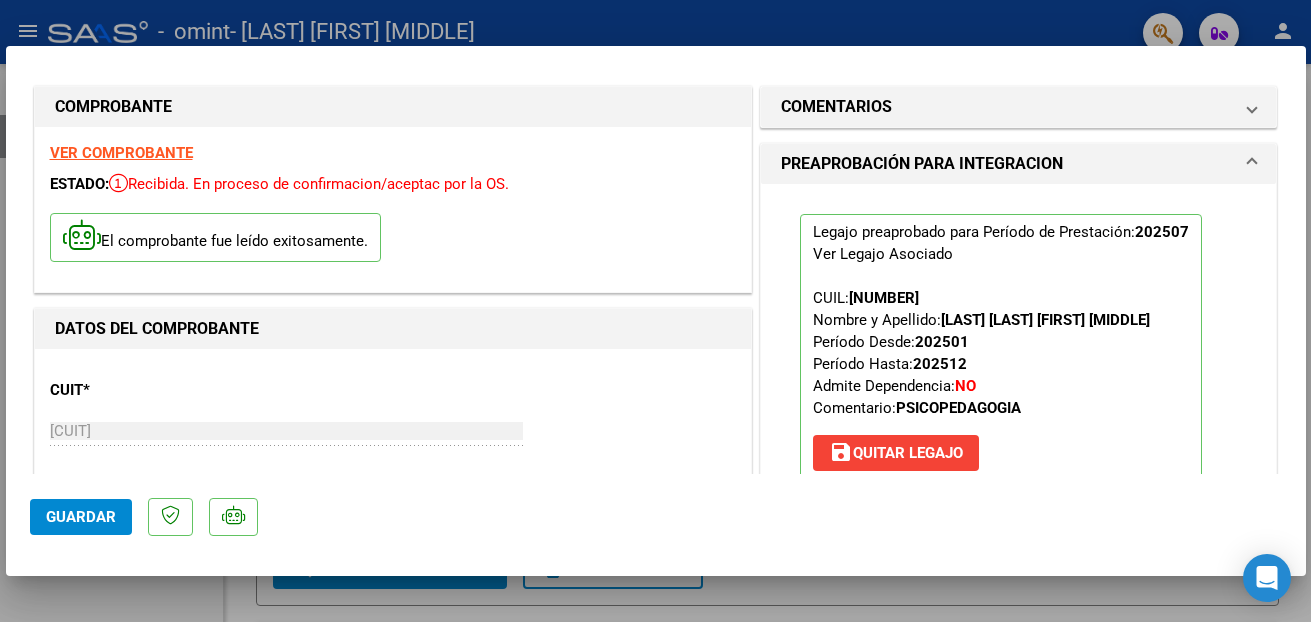 scroll, scrollTop: 0, scrollLeft: 0, axis: both 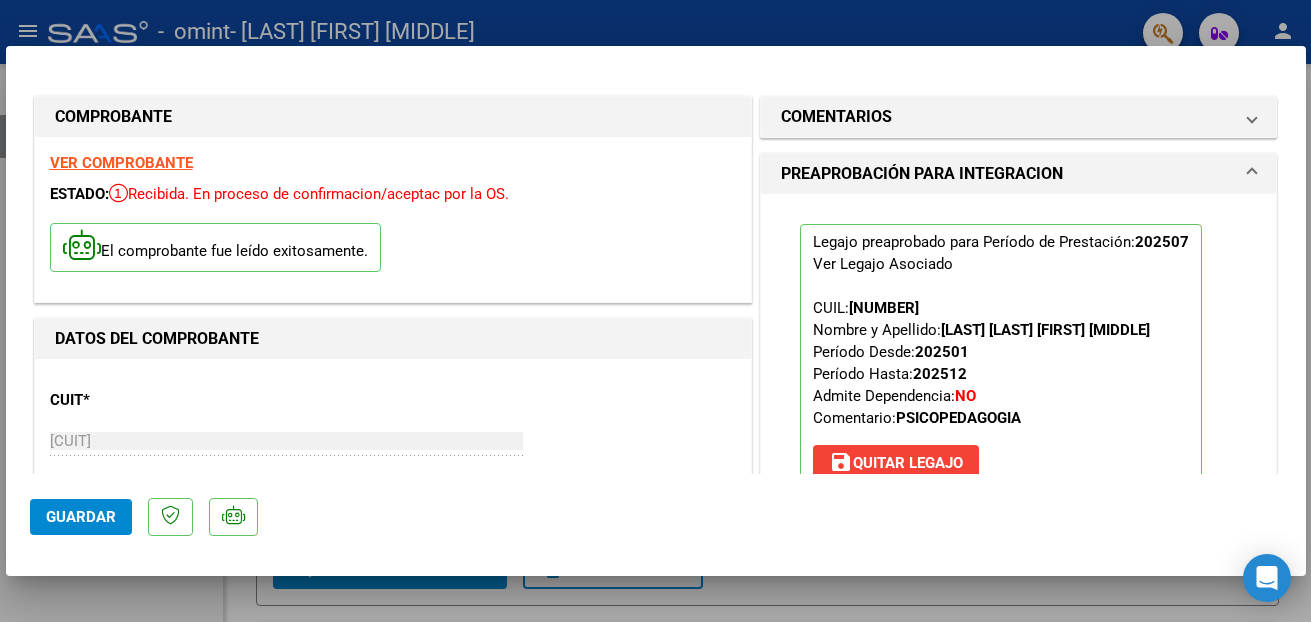 click at bounding box center [655, 311] 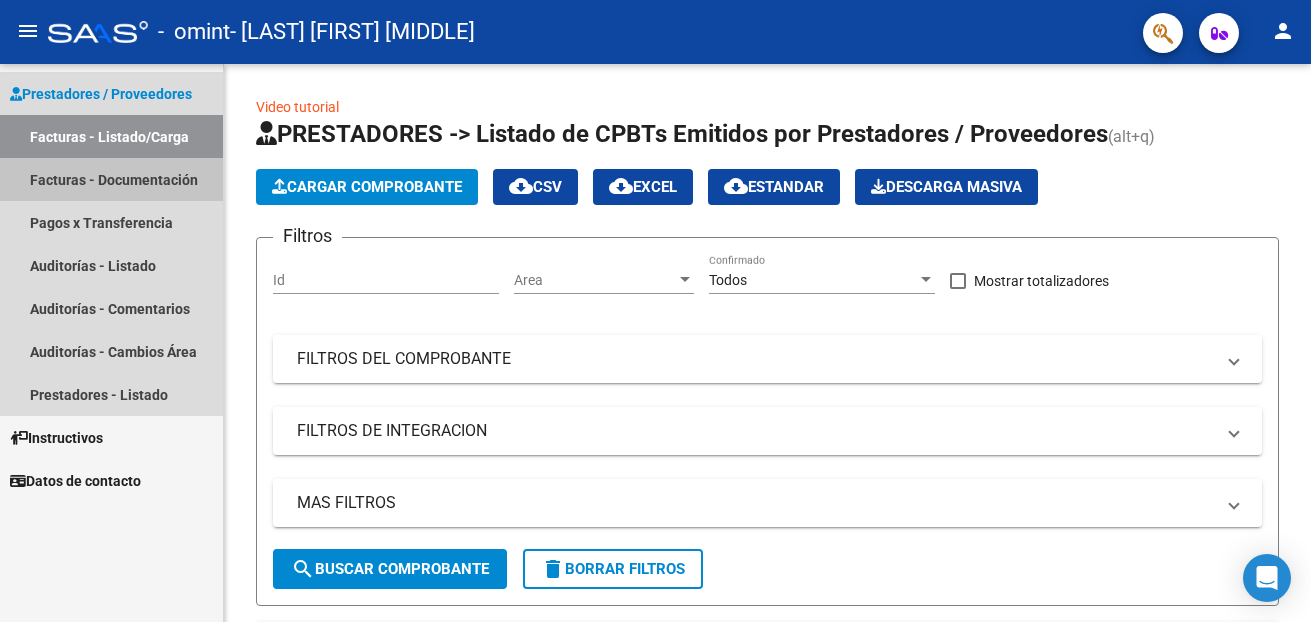 click on "Facturas - Documentación" at bounding box center [111, 179] 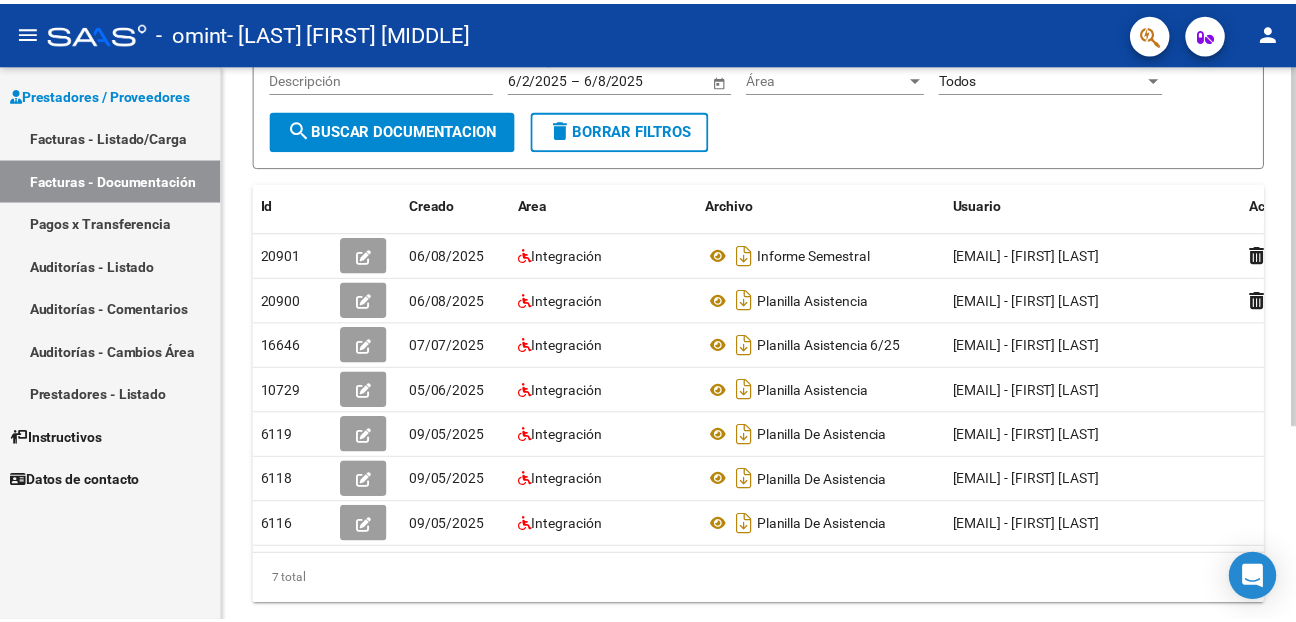 scroll, scrollTop: 300, scrollLeft: 0, axis: vertical 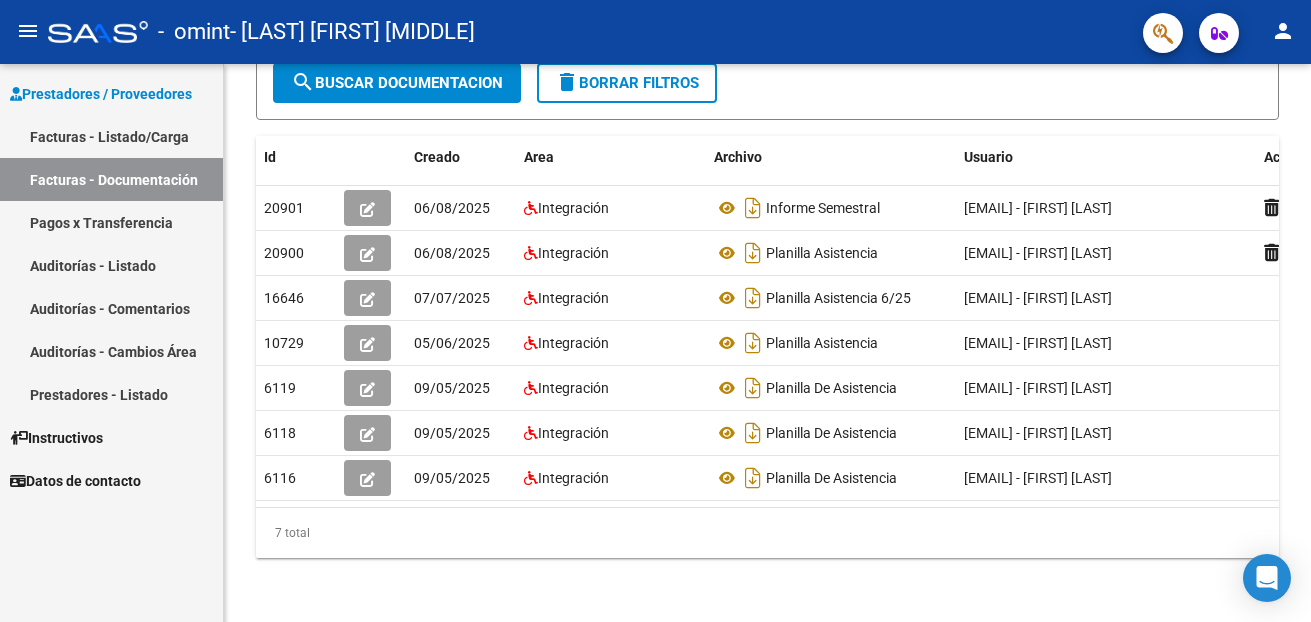 click on "person" 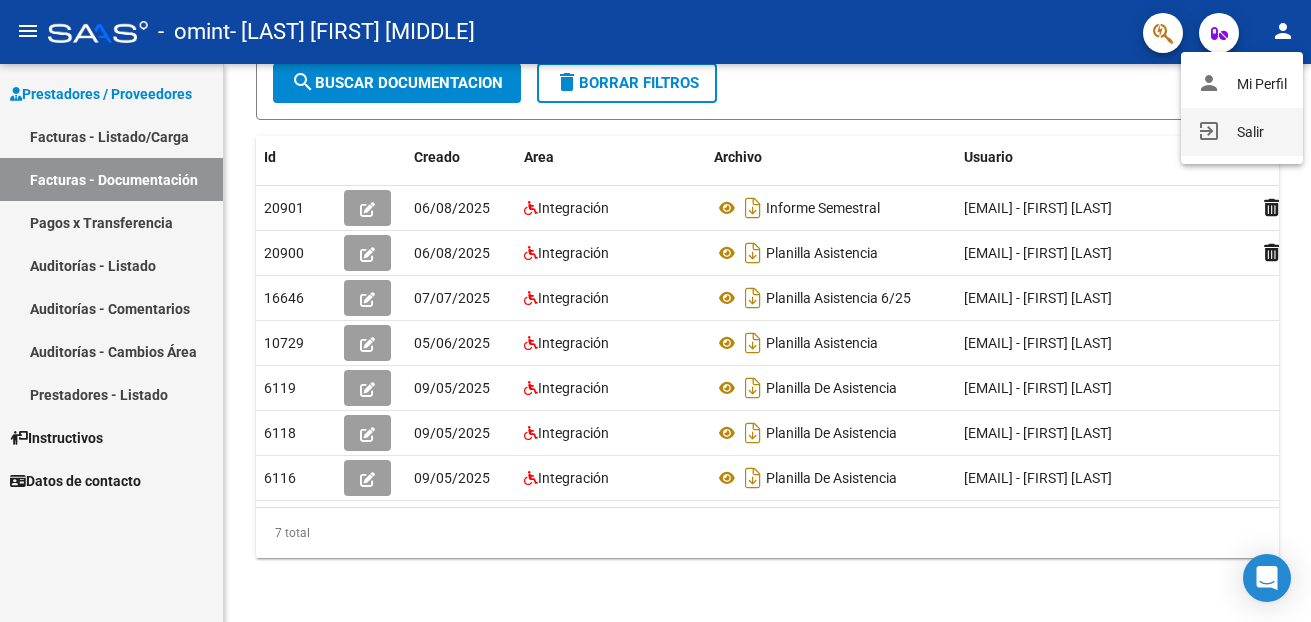 click on "exit_to_app  Salir" at bounding box center (1242, 132) 